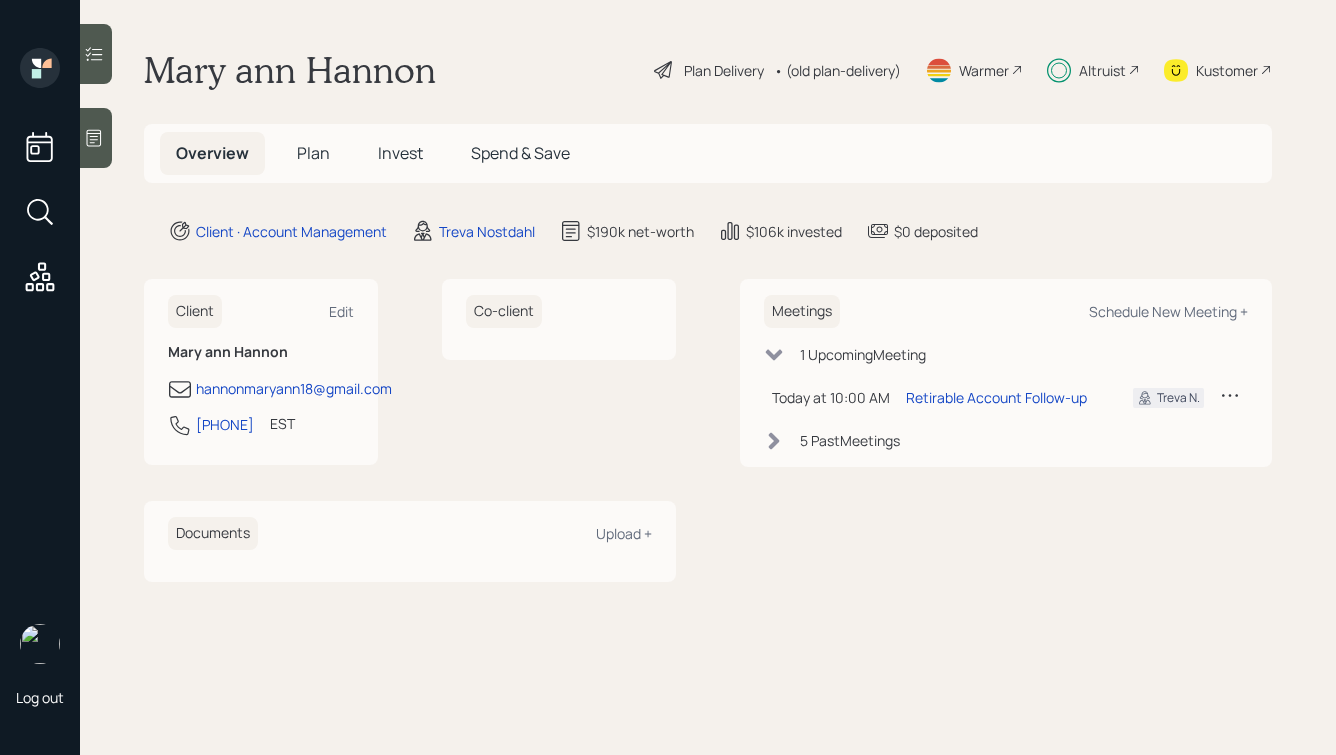 scroll, scrollTop: 0, scrollLeft: 0, axis: both 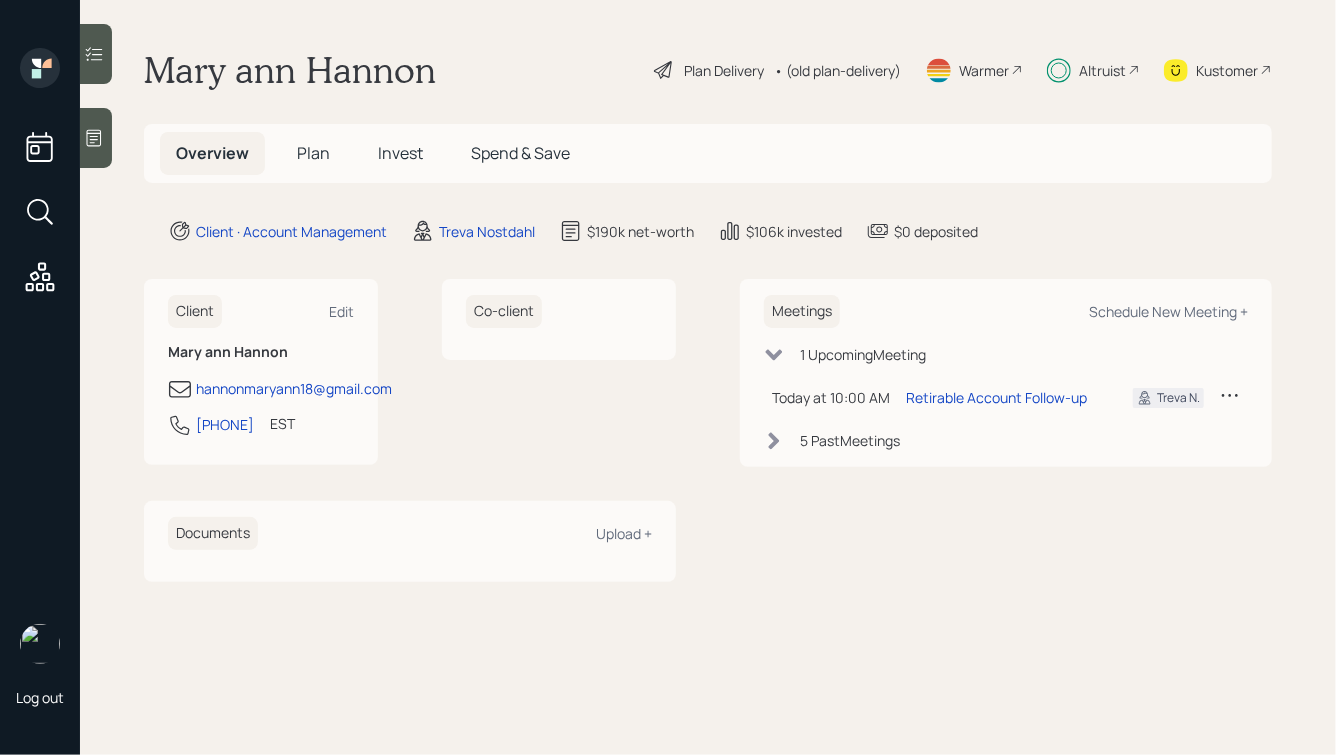 click on "Plan" at bounding box center [313, 153] 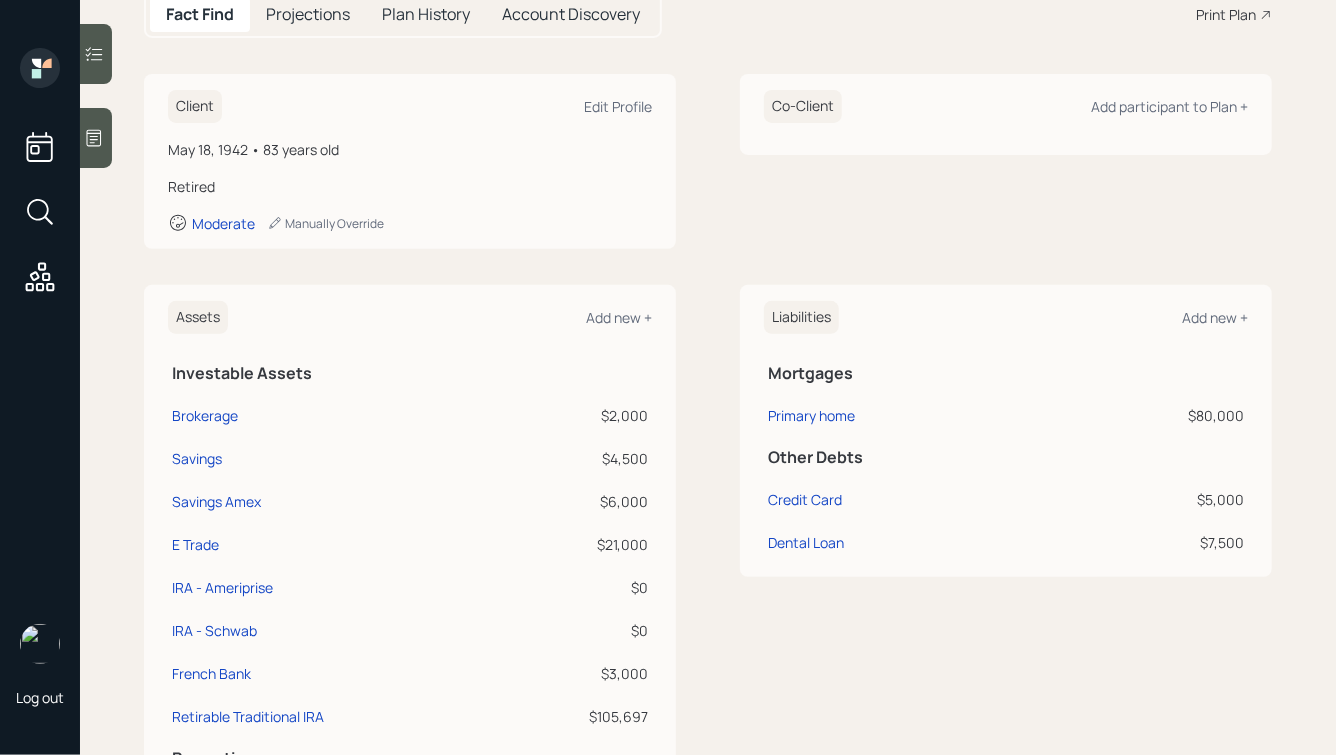 scroll, scrollTop: 0, scrollLeft: 0, axis: both 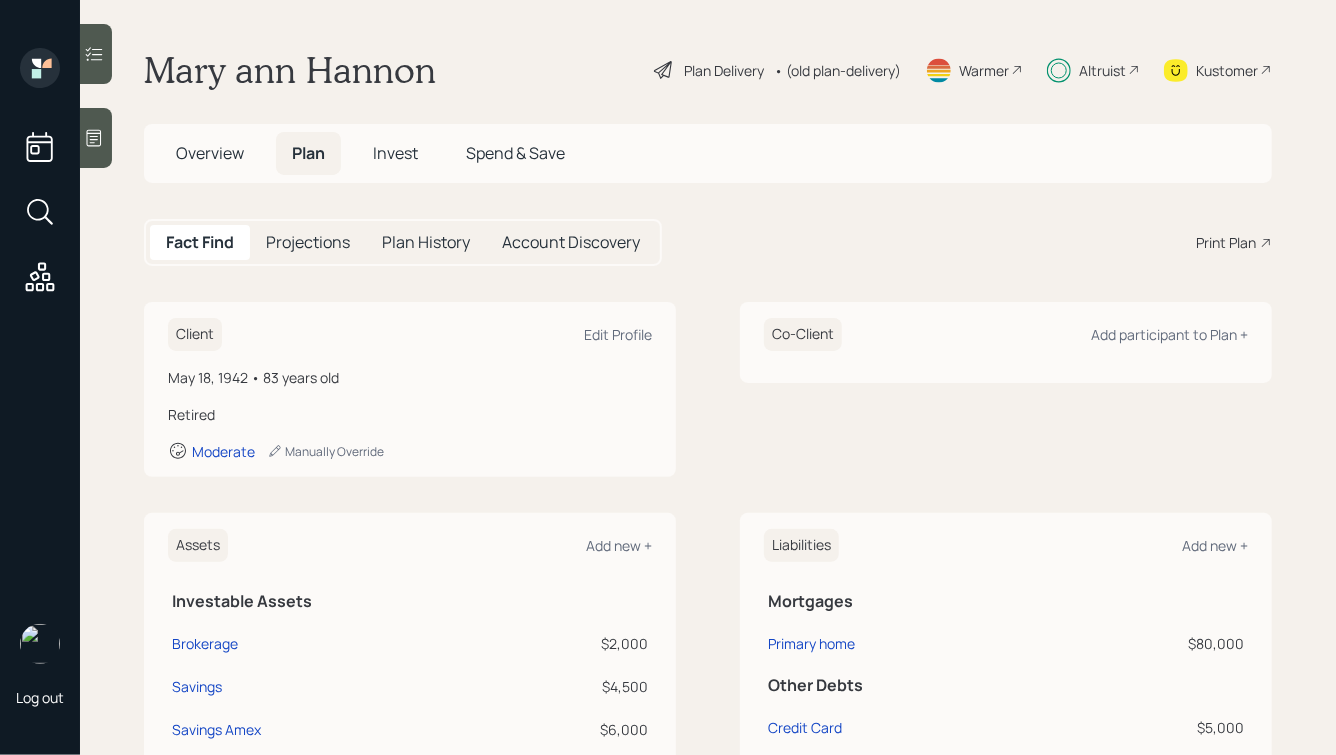 click on "Invest" at bounding box center [395, 153] 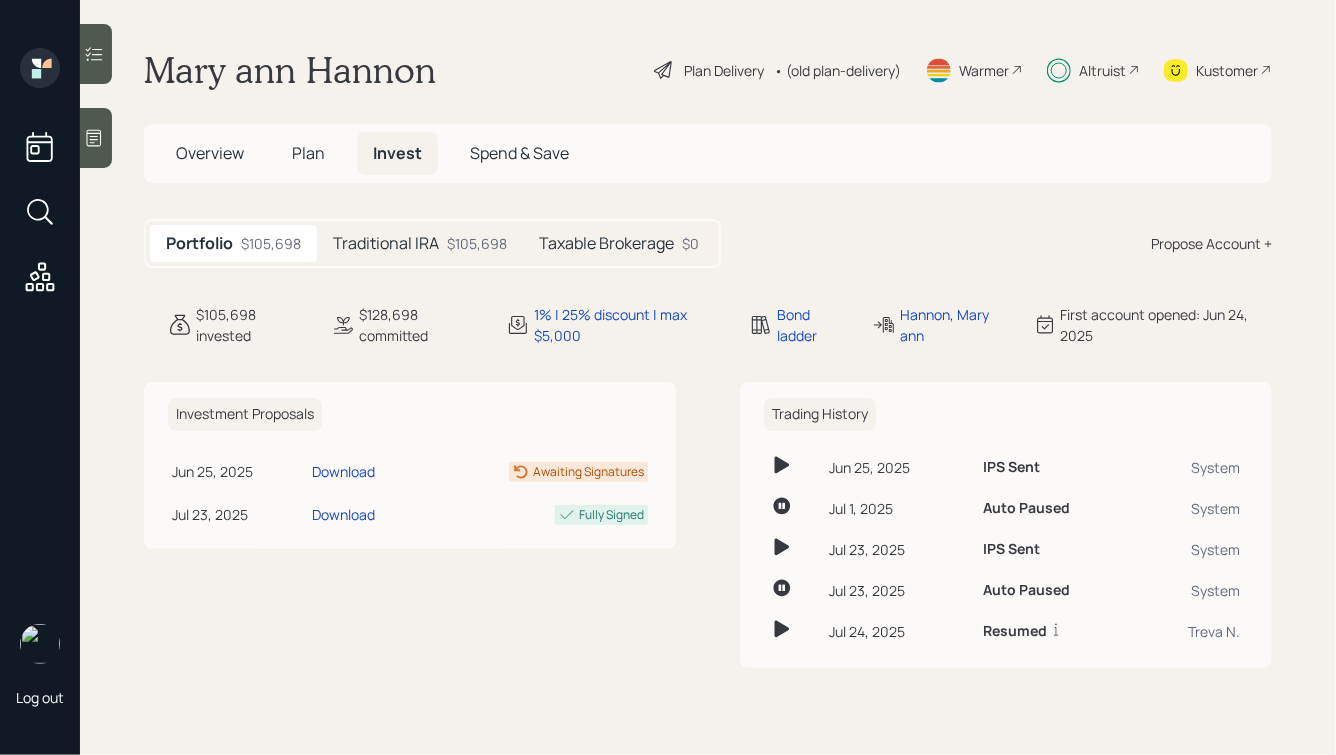 click on "Taxable Brokerage" at bounding box center (606, 243) 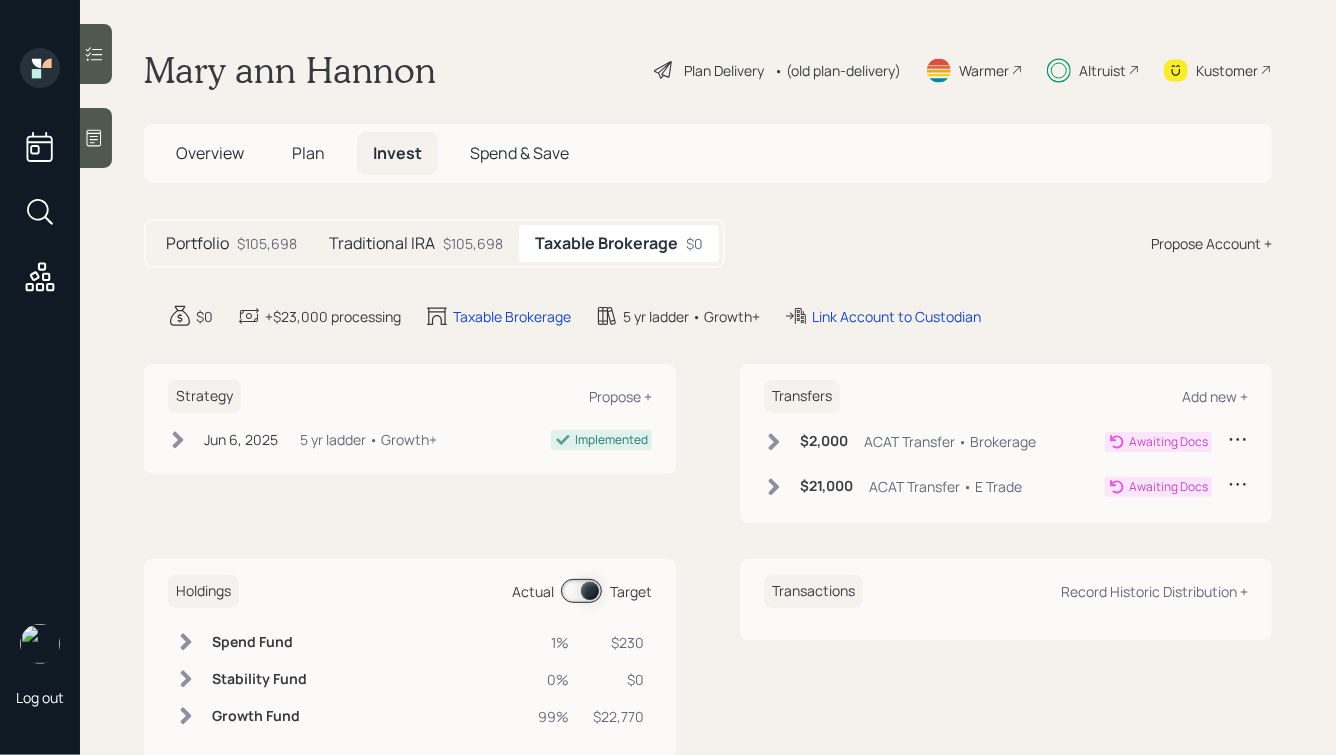 click on "Overview" at bounding box center [210, 153] 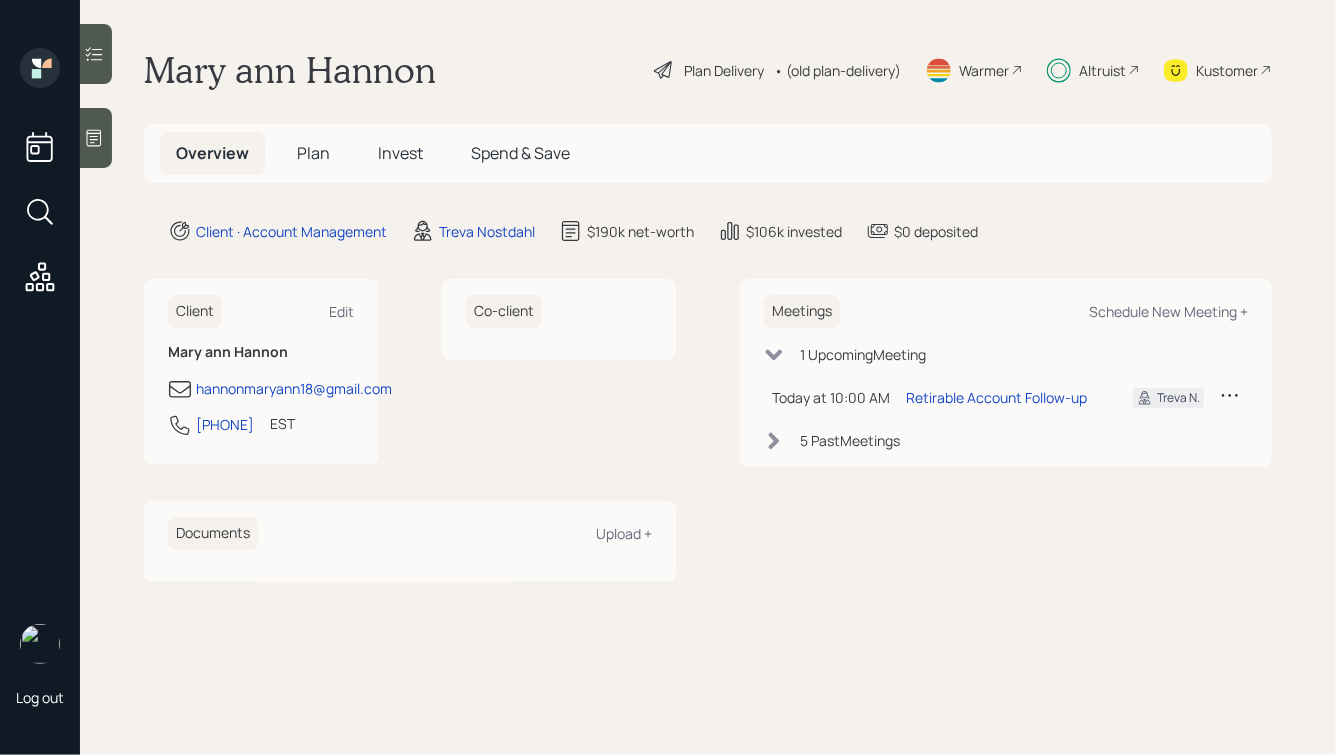 click on "Invest" at bounding box center (400, 153) 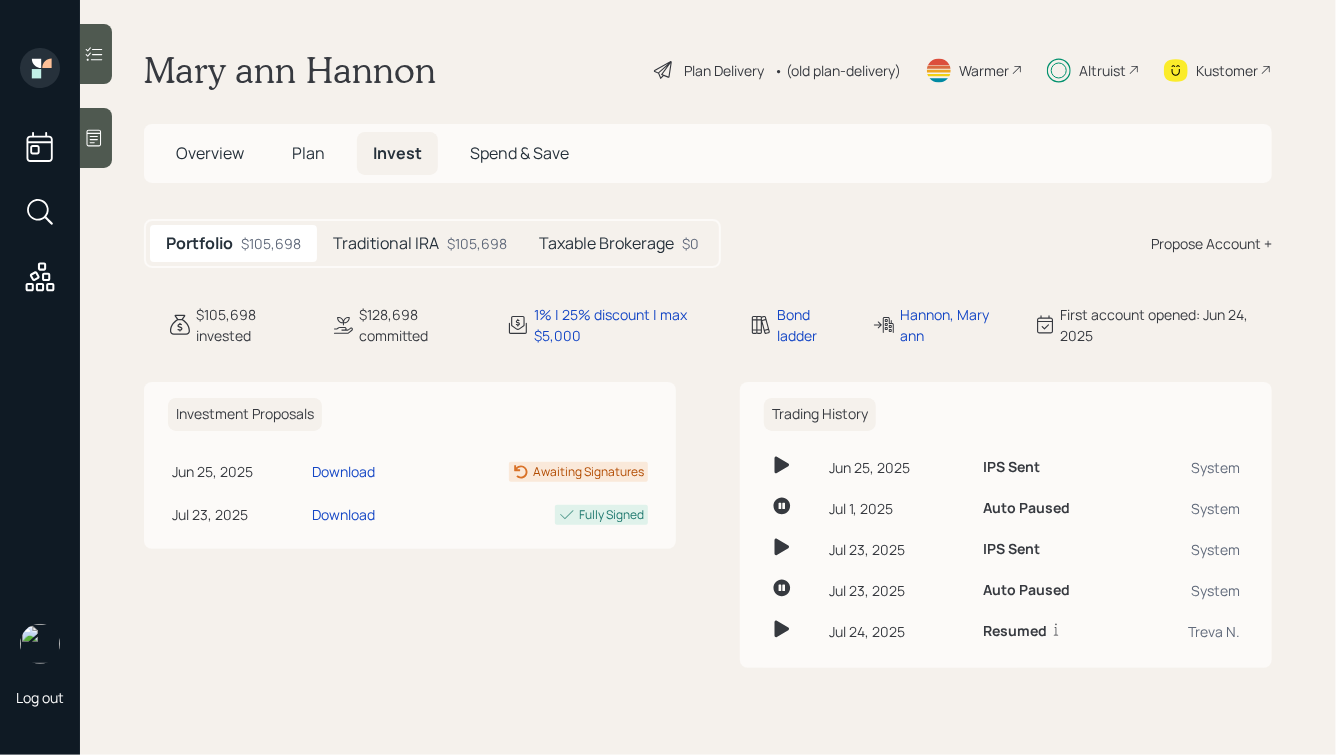 click on "Taxable Brokerage" at bounding box center [606, 243] 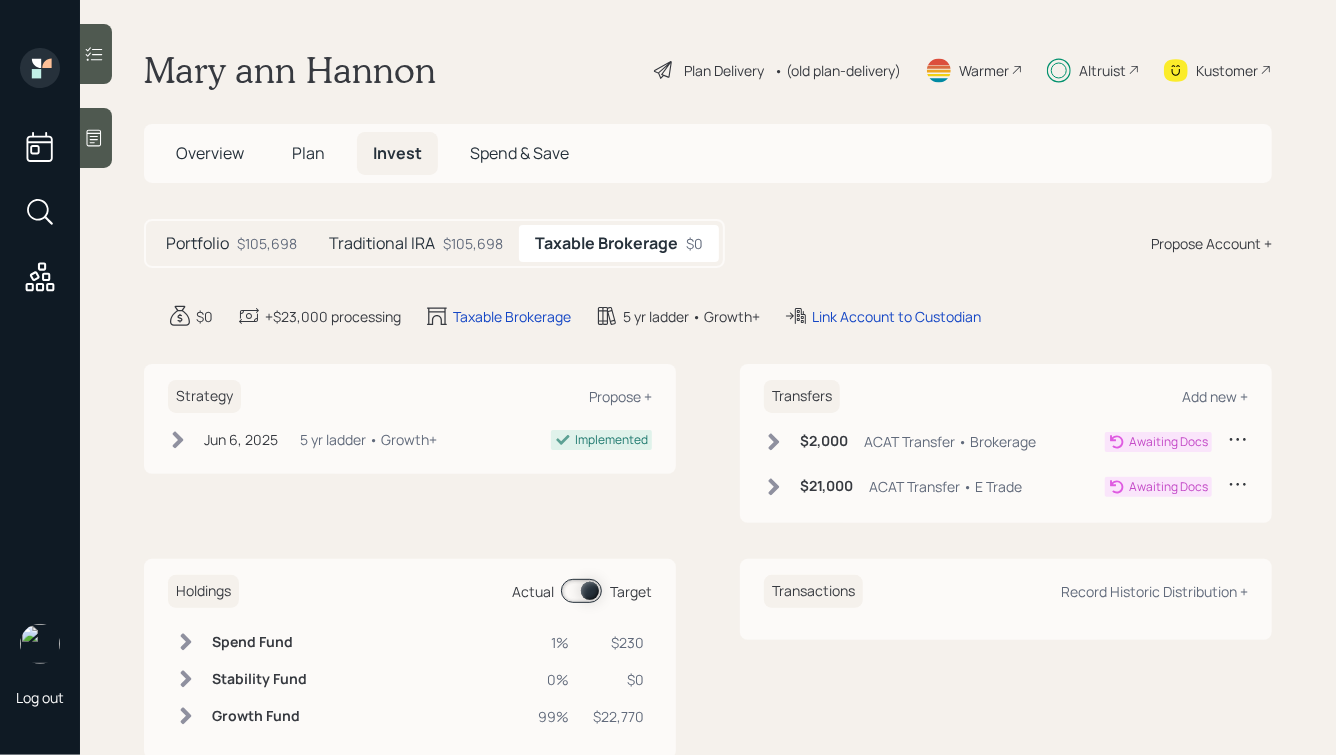 click on "Plan" at bounding box center [308, 153] 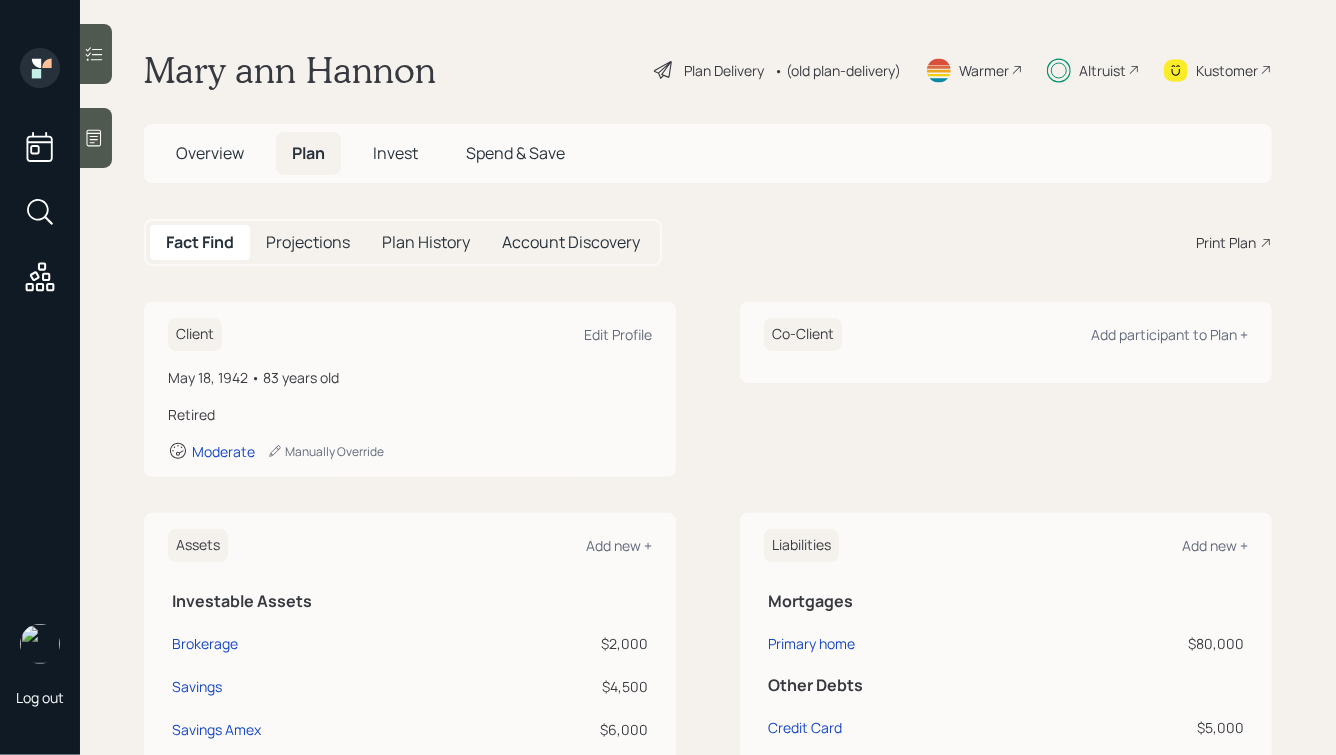 click on "Account Discovery" at bounding box center (571, 242) 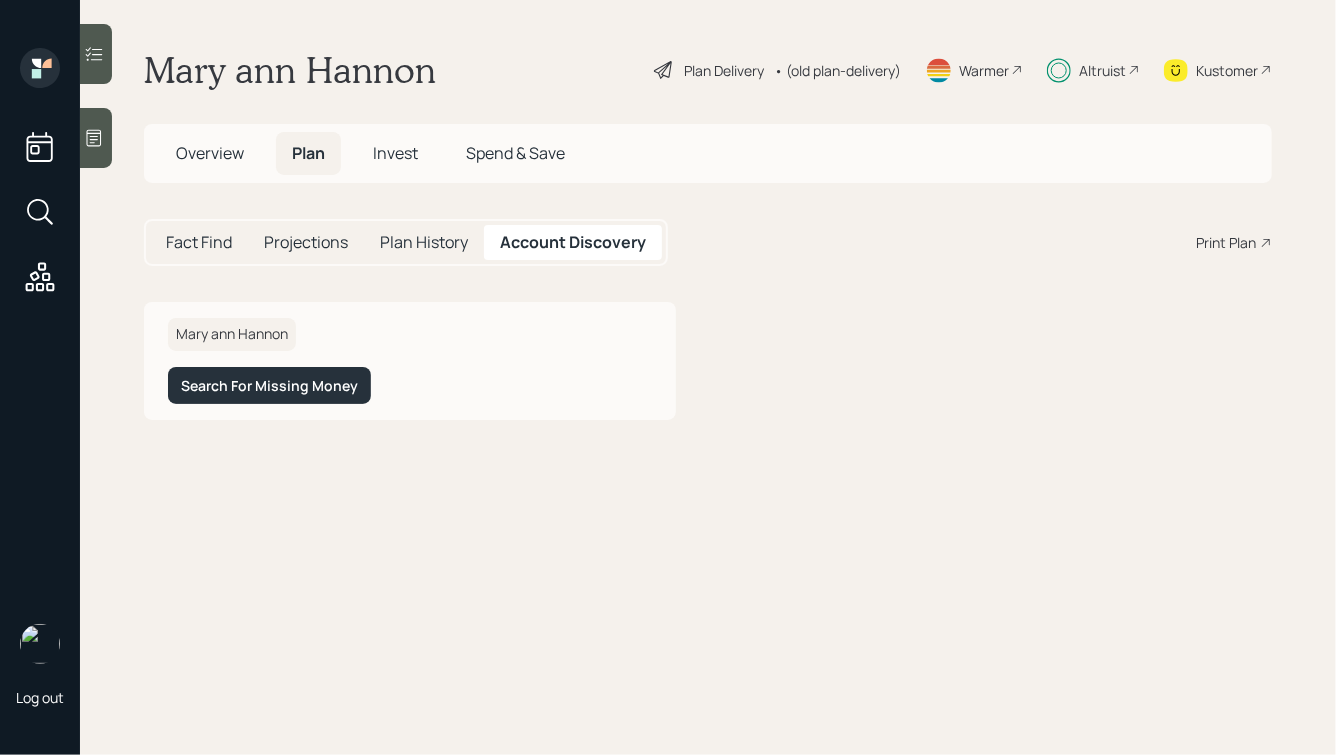 click on "Invest" at bounding box center [395, 153] 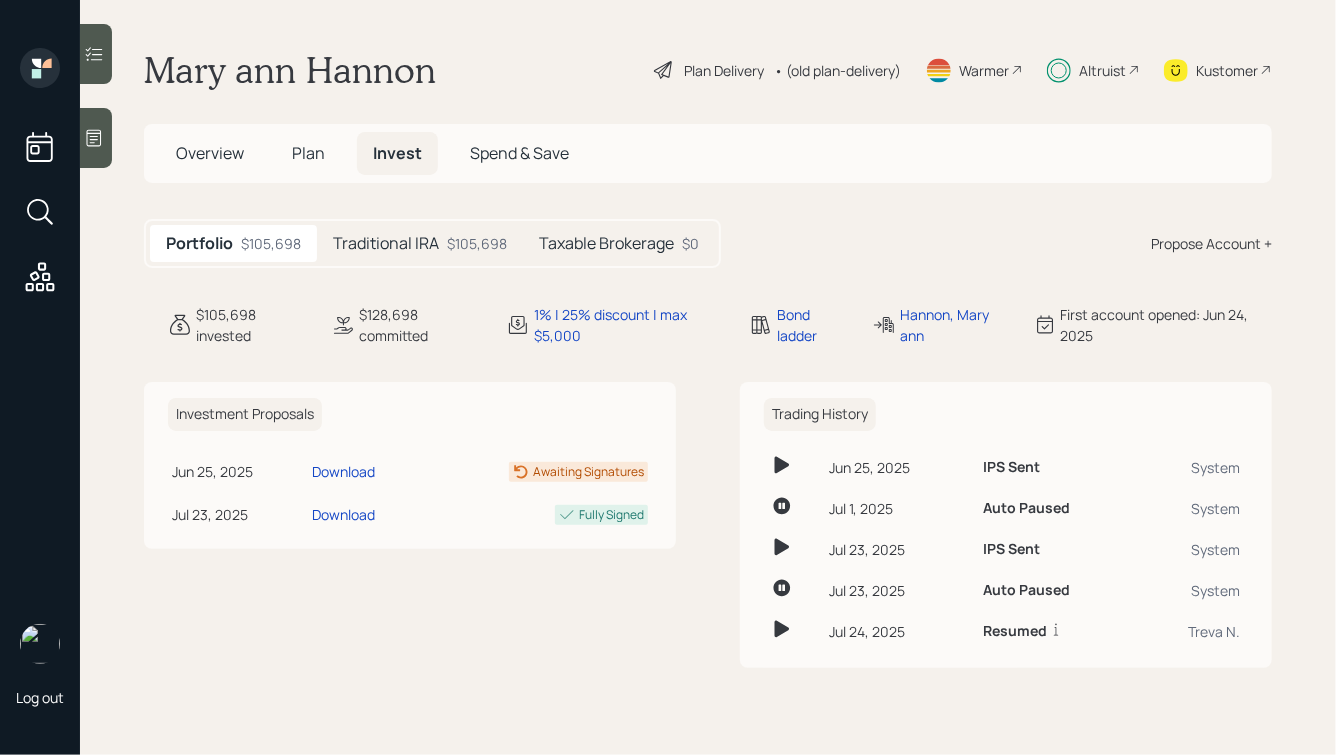 click on "Taxable Brokerage" at bounding box center [606, 243] 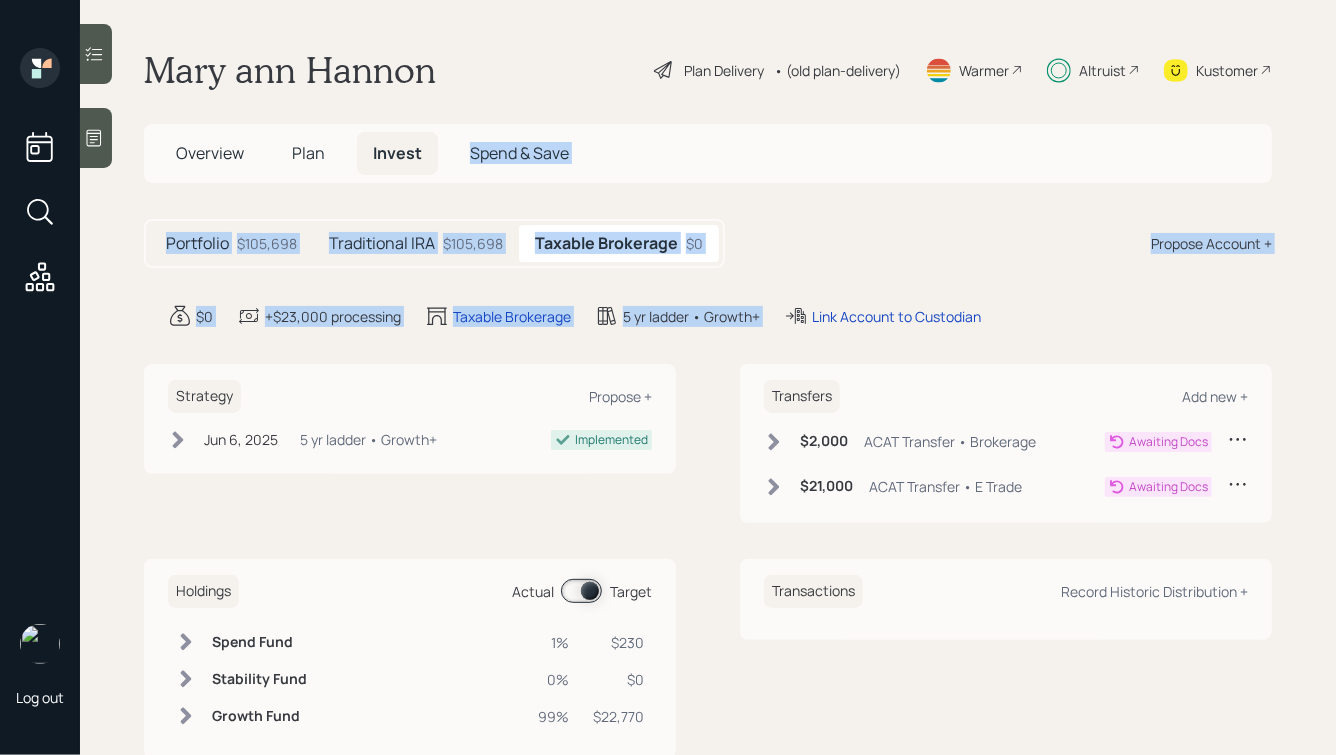 drag, startPoint x: 862, startPoint y: 294, endPoint x: 606, endPoint y: 107, distance: 317.02524 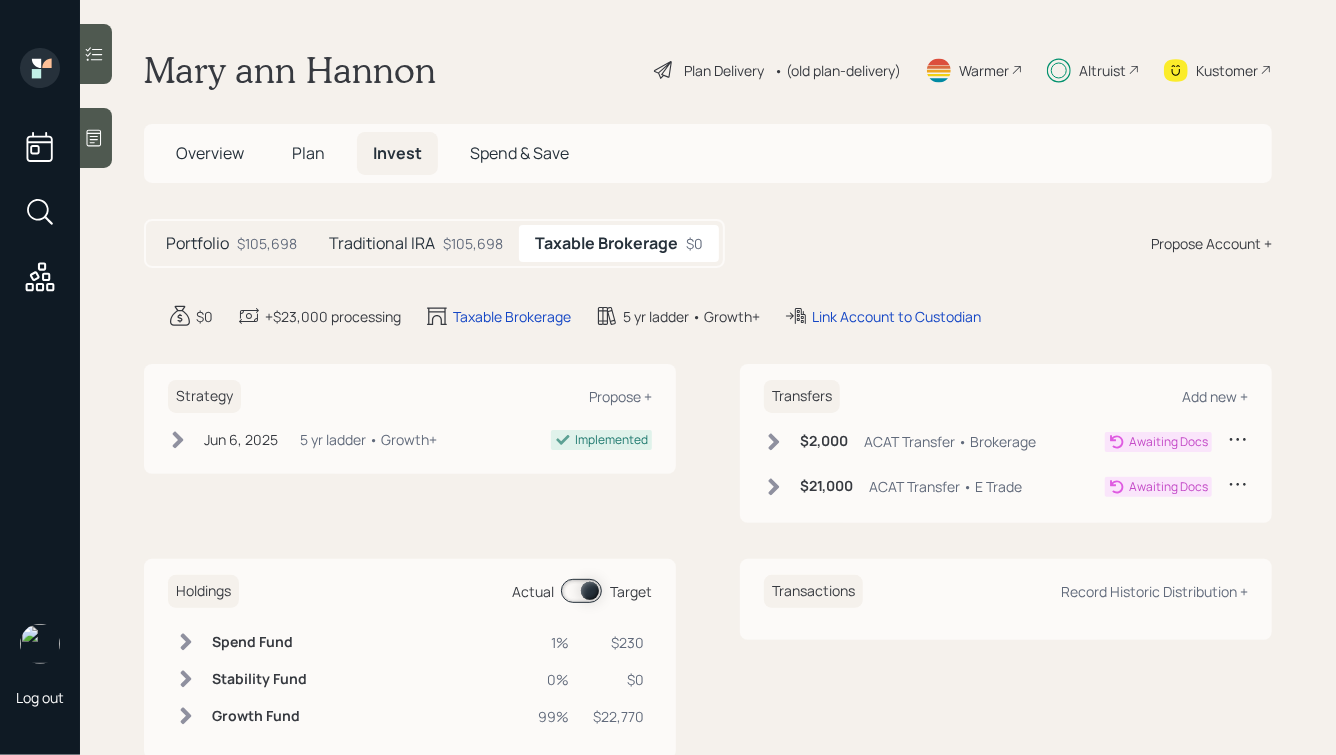 click on "Altruist" at bounding box center [1093, 70] 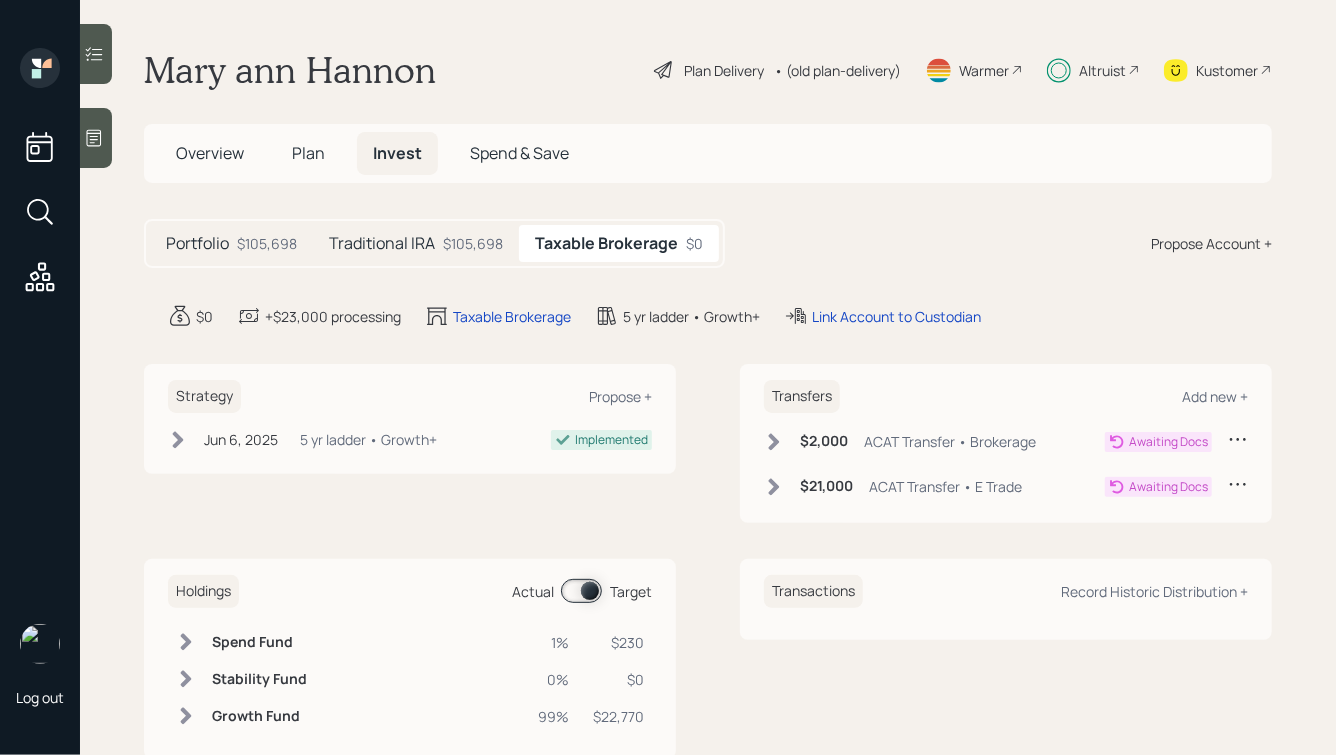 scroll, scrollTop: 50, scrollLeft: 0, axis: vertical 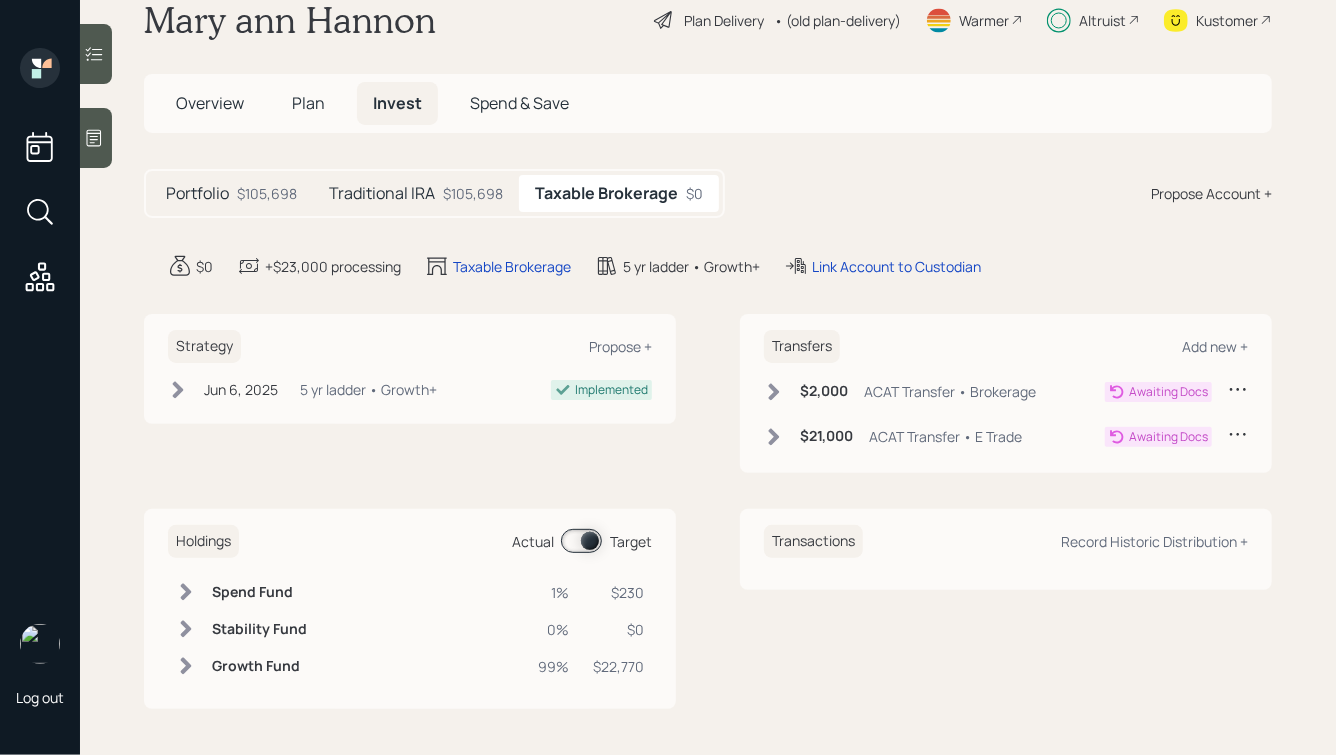 click on "Traditional IRA" at bounding box center [382, 193] 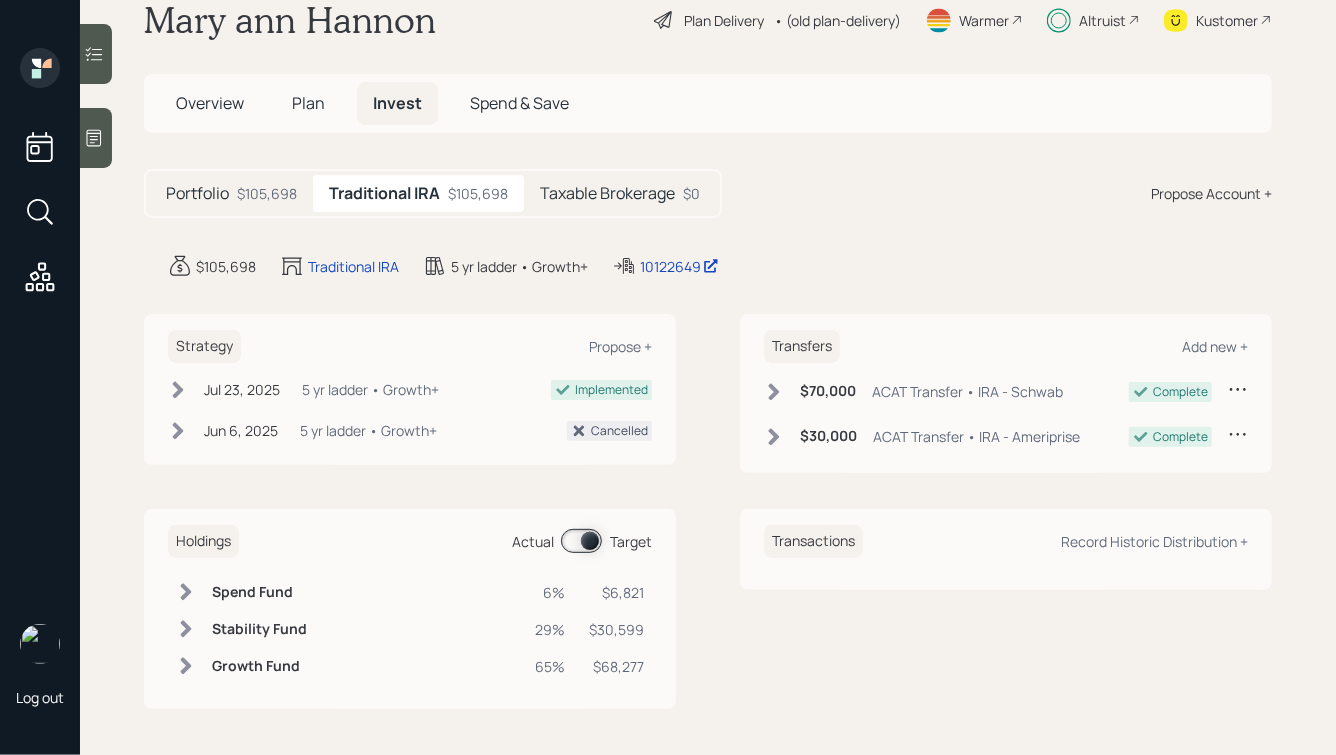 click on "Taxable Brokerage" at bounding box center (607, 193) 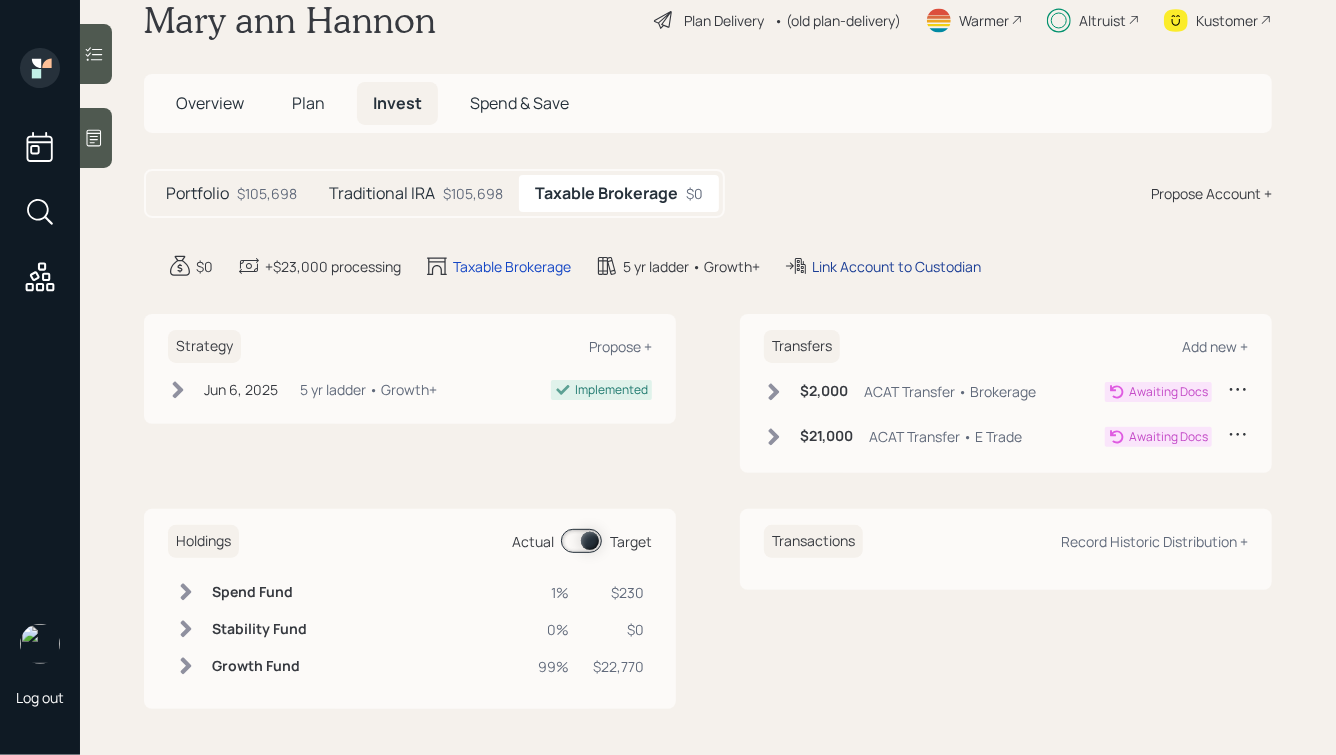 click on "Link Account to Custodian" at bounding box center [896, 266] 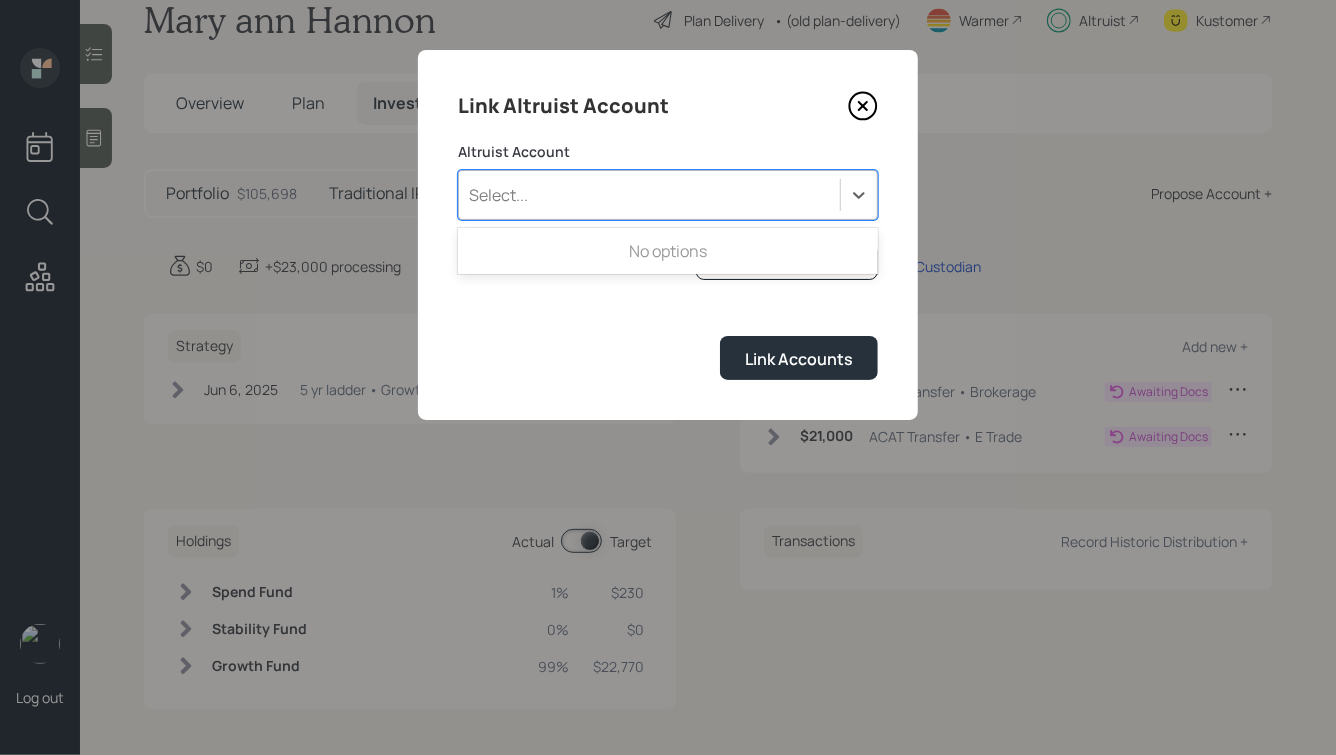 click on "Select..." at bounding box center (668, 195) 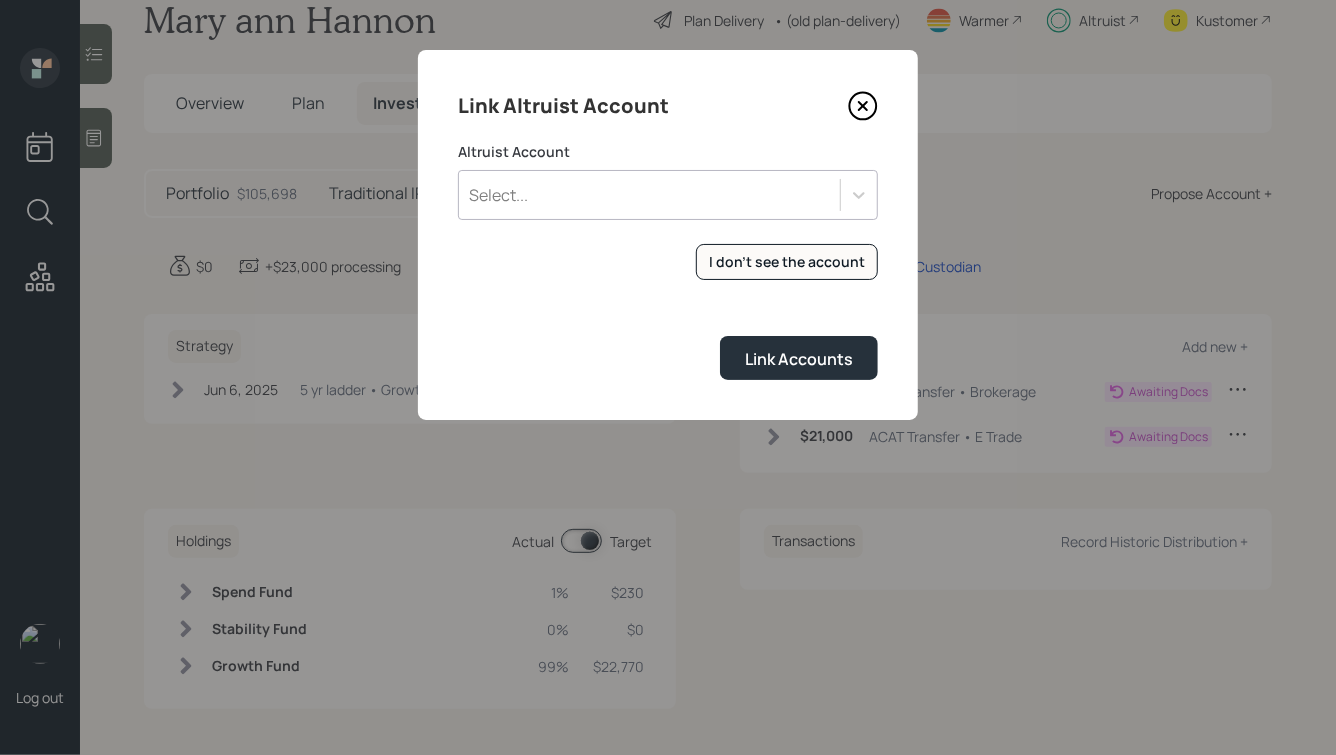 click on "Link Altruist Account Altruist Account Select... I don't see the account Altruist accounts are synced to our app nightly. If you opened an account today and don't see it in the list, you can click this button to sync the accounts now. Link Accounts" at bounding box center (668, 235) 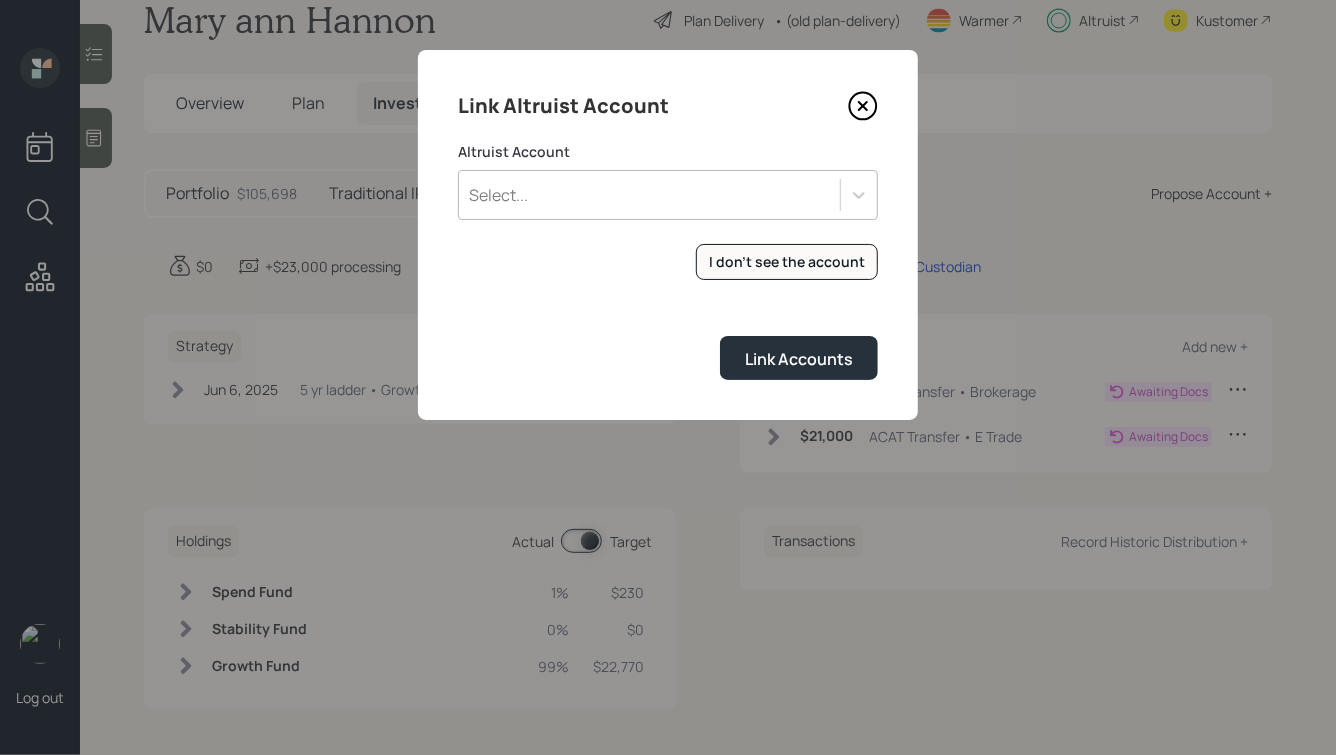 click 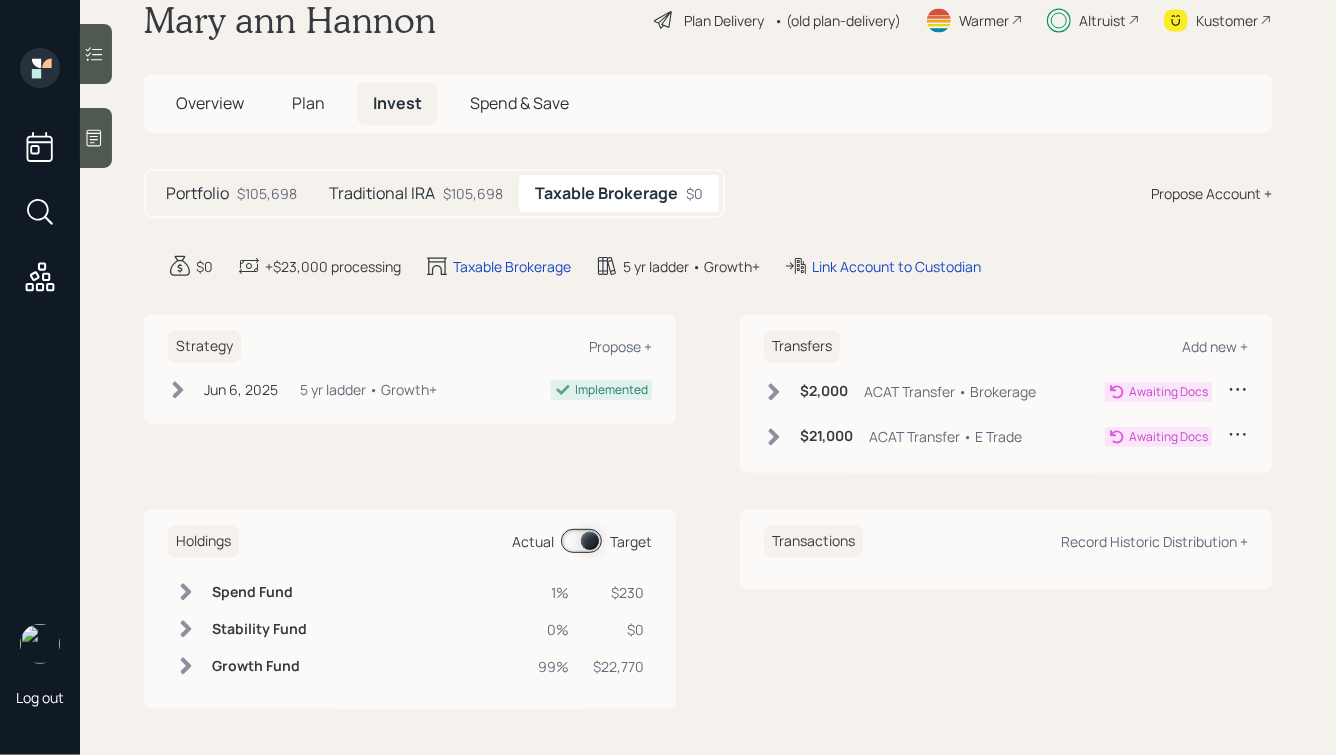 click 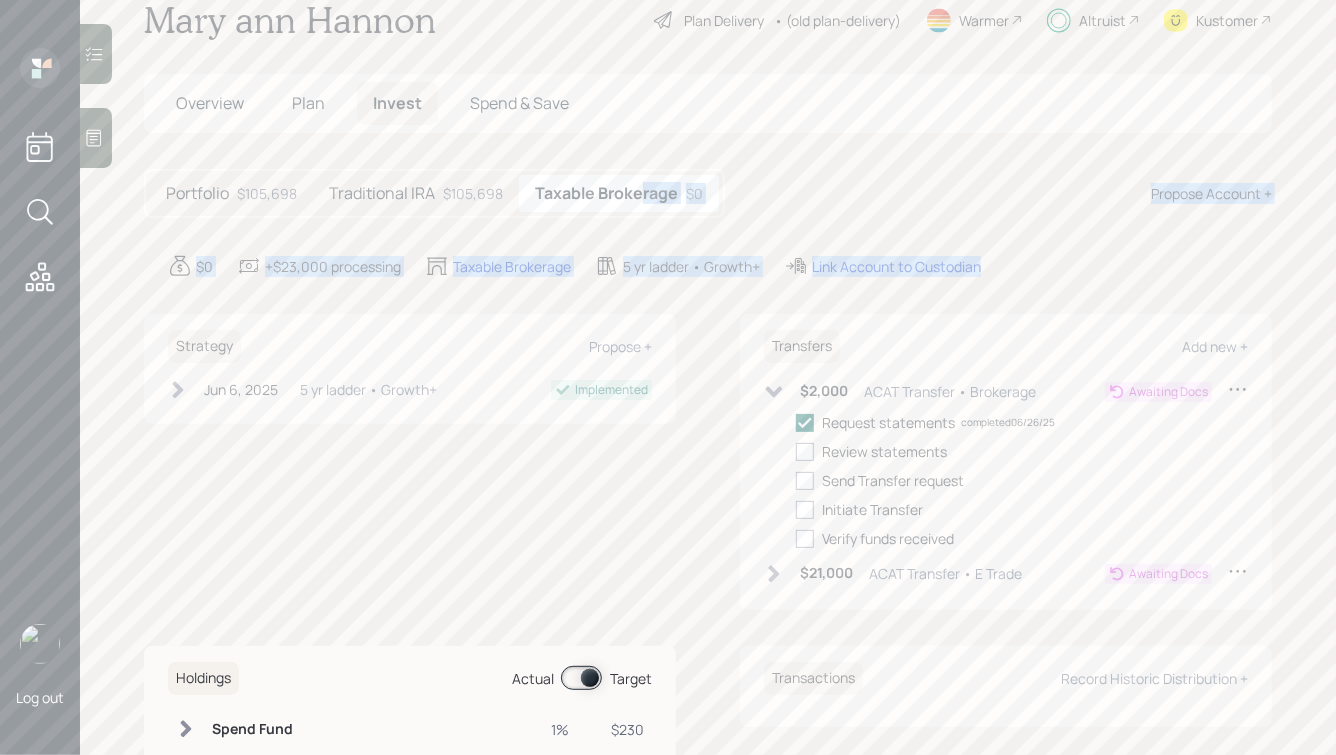drag, startPoint x: 1045, startPoint y: 275, endPoint x: 587, endPoint y: 166, distance: 470.7919 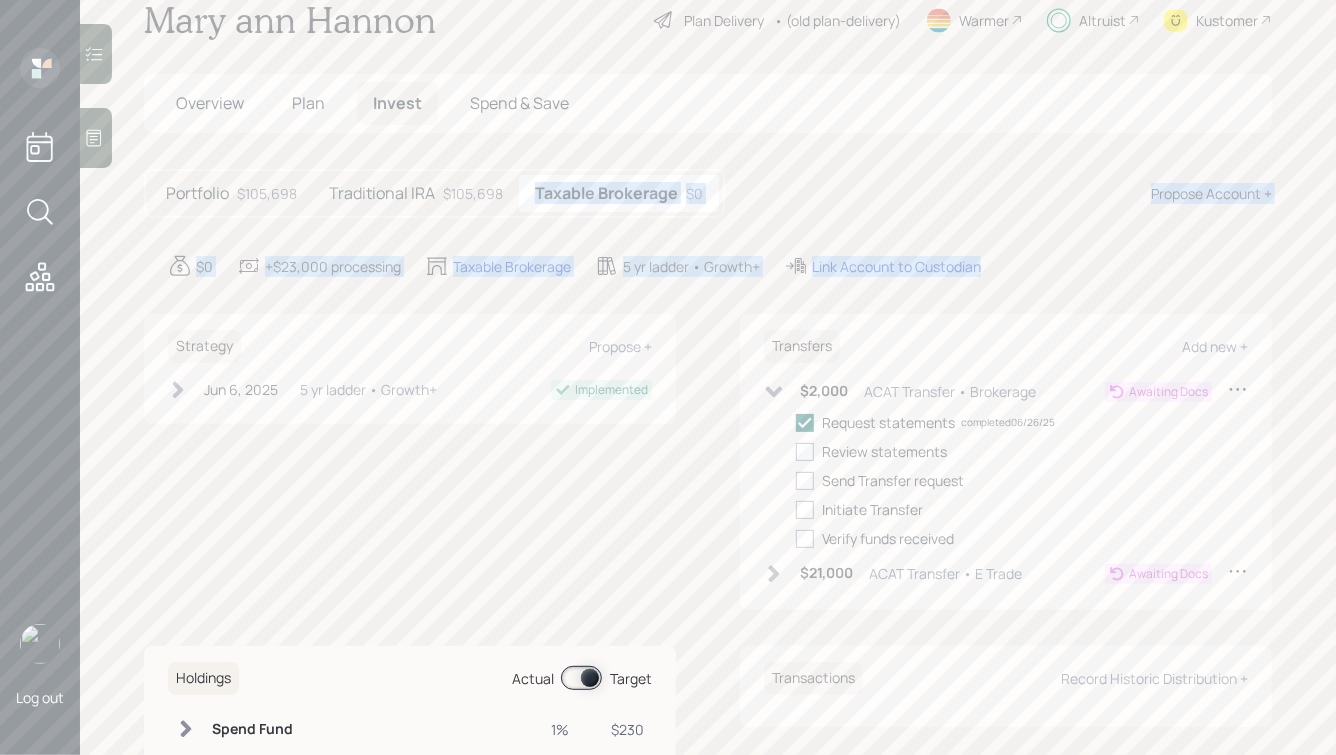 click on "Mary ann Hannon Plan Delivery • (old plan-delivery) Warmer Altruist Kustomer Overview Plan Invest Spend & Save Portfolio $105,698 Traditional IRA $105,698 Taxable Brokerage $0 Propose Account + $0 +$23,000 processing Taxable Brokerage 5 yr ladder • Growth+ Link Account to Custodian Strategy Propose + Jun 6, 2025 Friday, June 6, 2025 11:35 AM CDT 5 yr ladder • Growth+ Implemented Transfers Add new + $2,000 ACAT Transfer • Brokerage Awaiting Docs Request statements completed 06/26/25 Review statements Send Transfer request Initiate Transfer Verify funds received $21,000 ACAT Transfer • E Trade Awaiting Docs Holdings Actual Target Spend Fund 1% $230 Stability Fund 0% $0 Growth Fund 99% $22,770 Transactions Record Historic Distribution +" at bounding box center [708, 377] 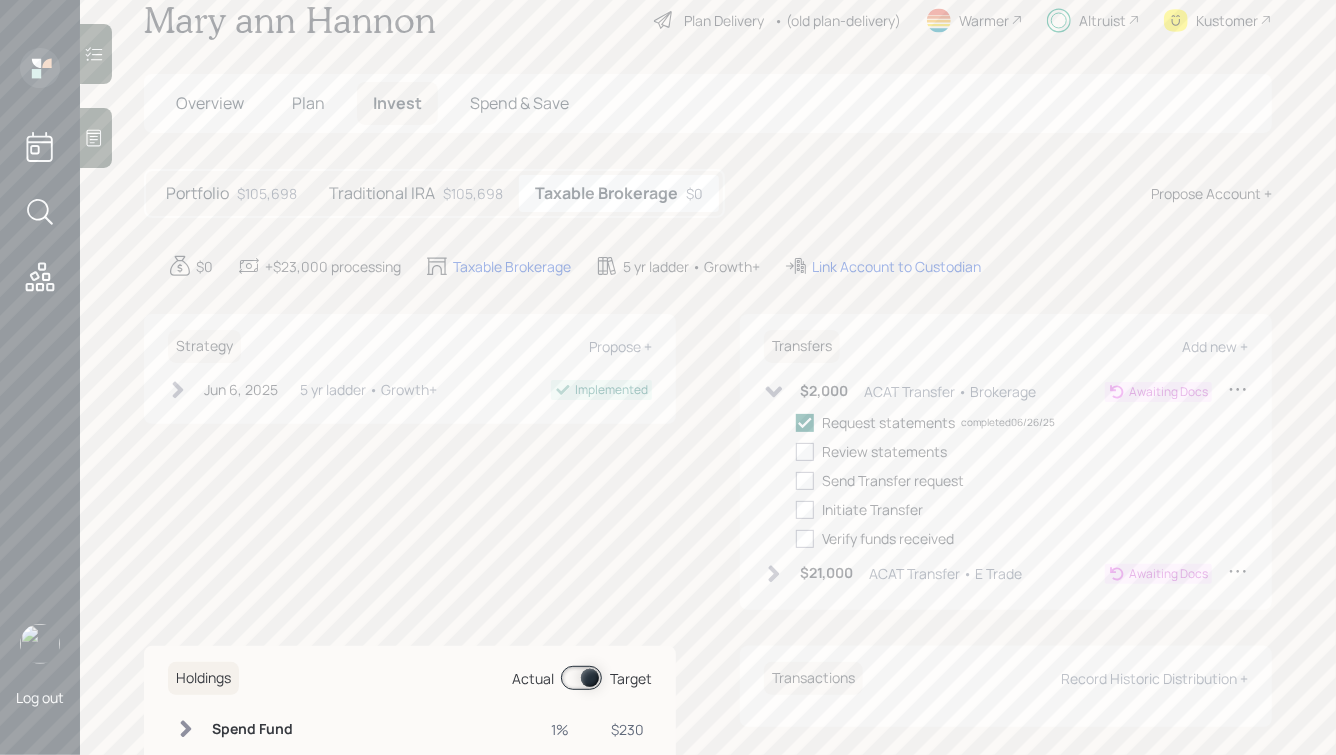 click on "Traditional IRA $105,698" at bounding box center (416, 193) 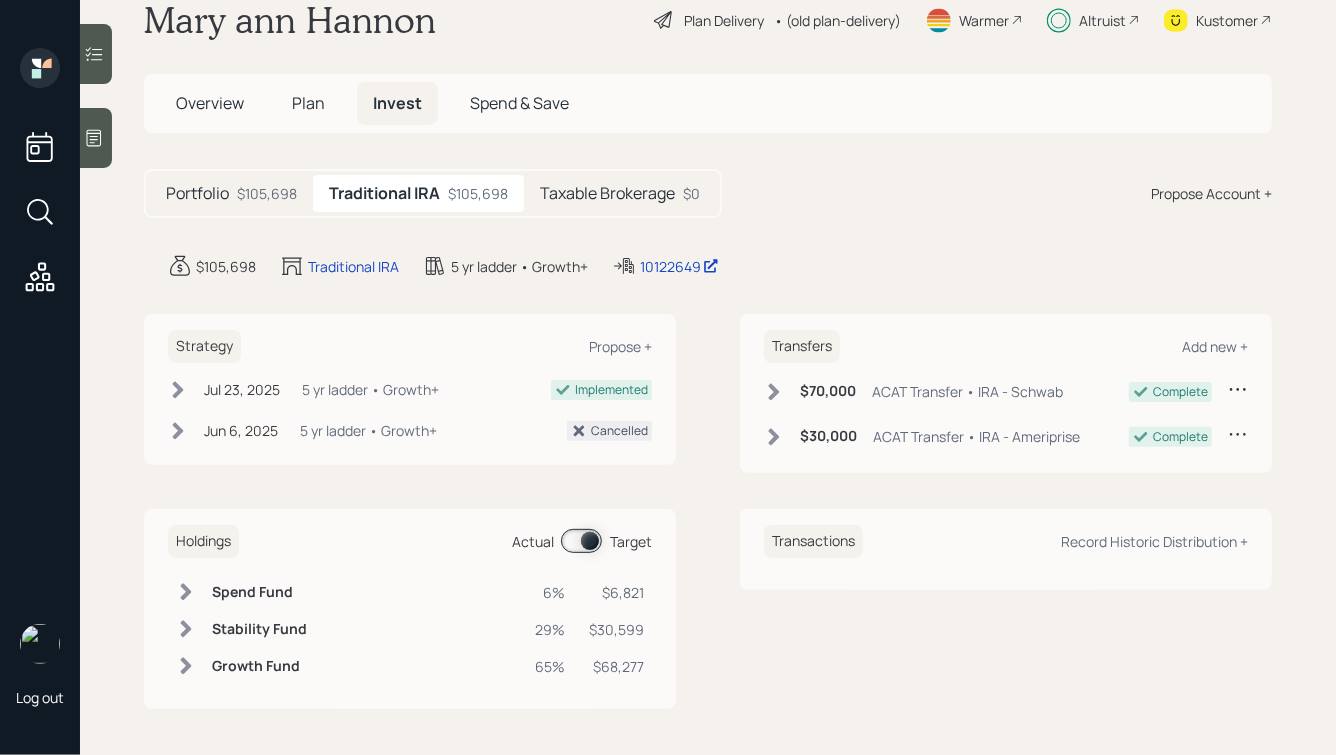 click on "Taxable Brokerage" at bounding box center [607, 193] 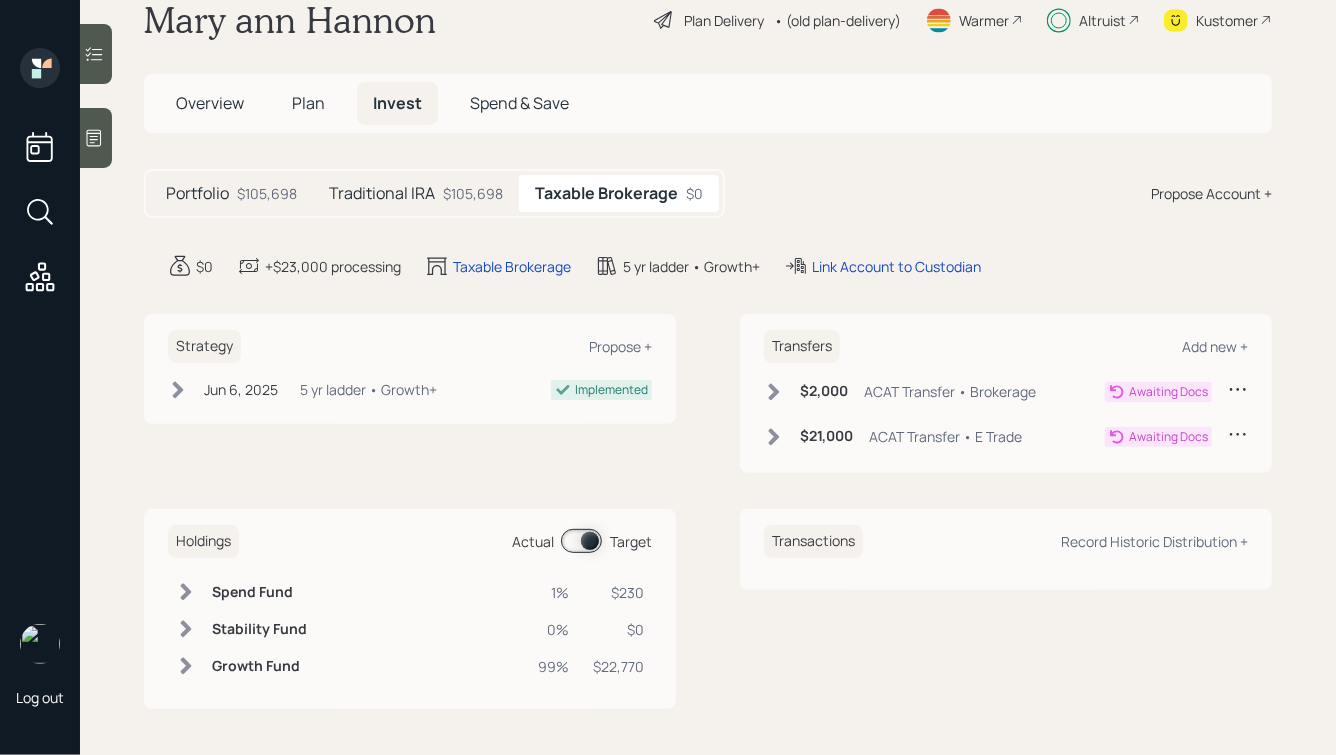 click on "Traditional IRA $105,698" at bounding box center (416, 193) 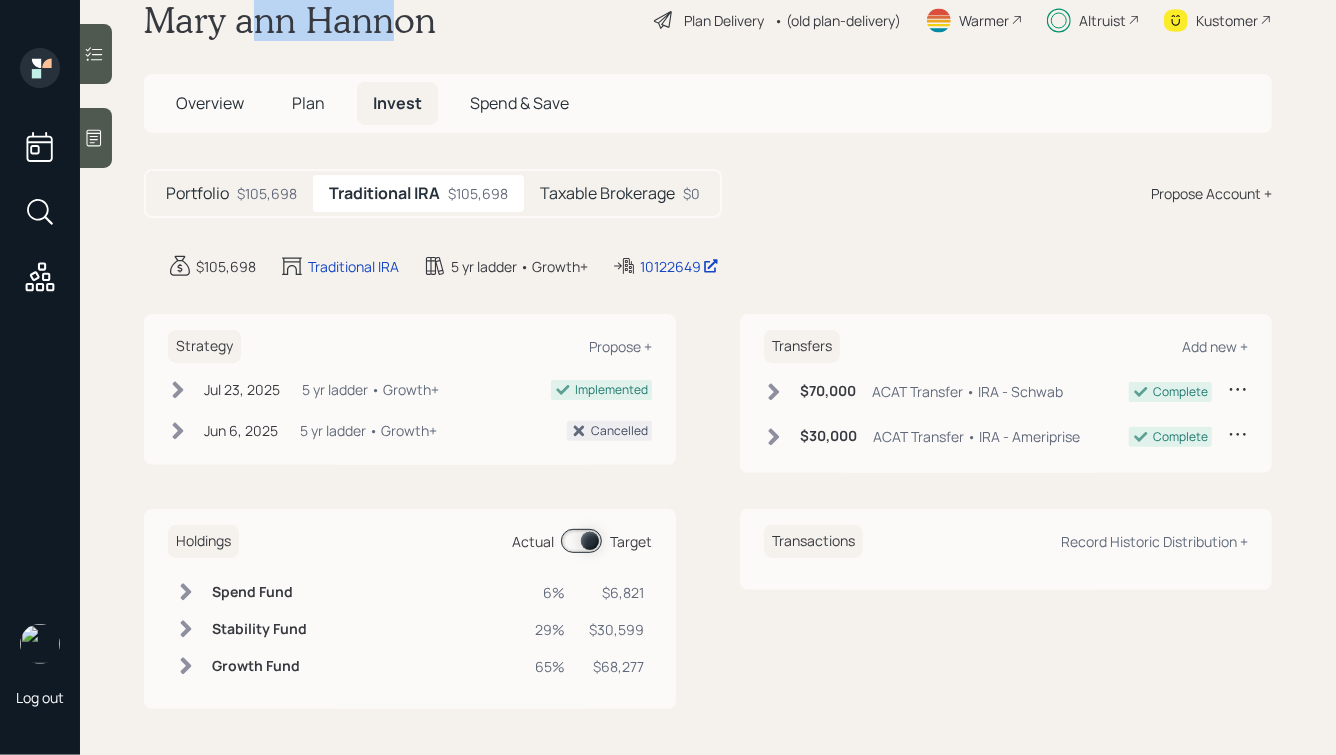 drag, startPoint x: 397, startPoint y: 39, endPoint x: 185, endPoint y: 19, distance: 212.9413 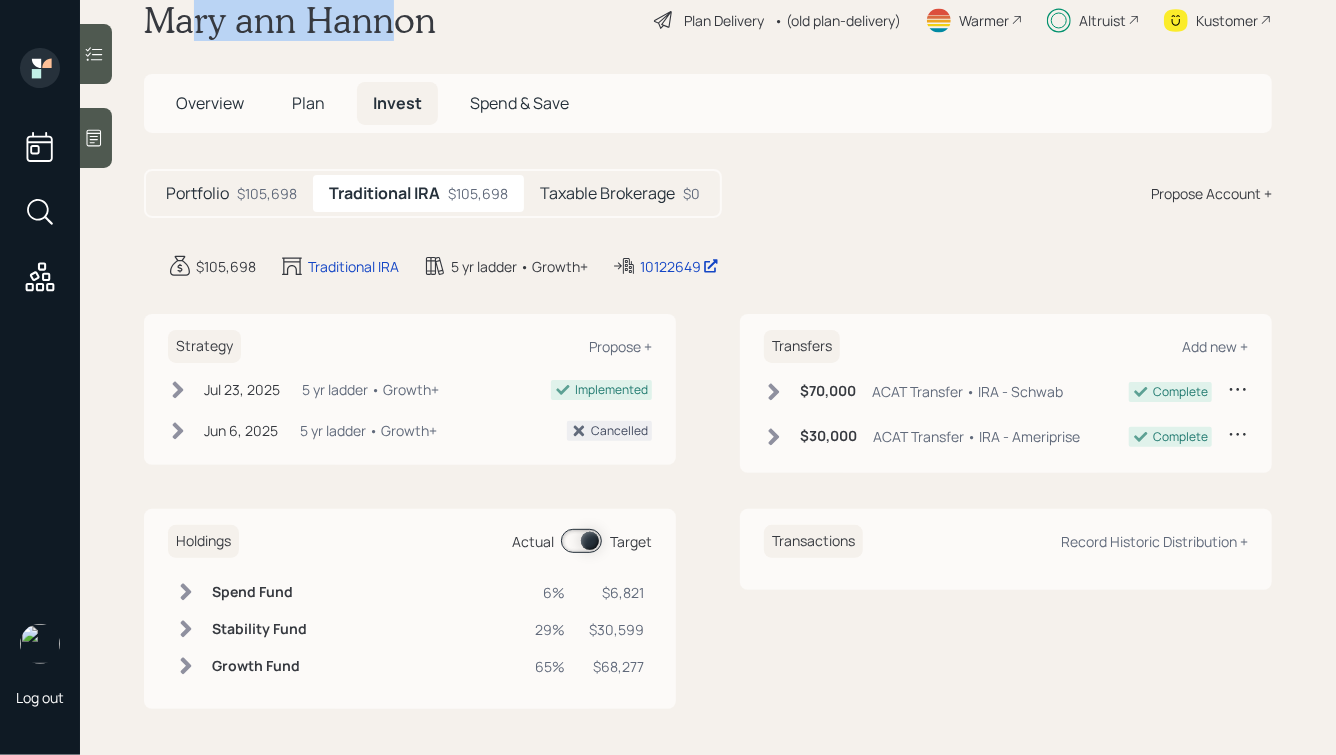 click on "Mary ann Hannon" at bounding box center (290, 20) 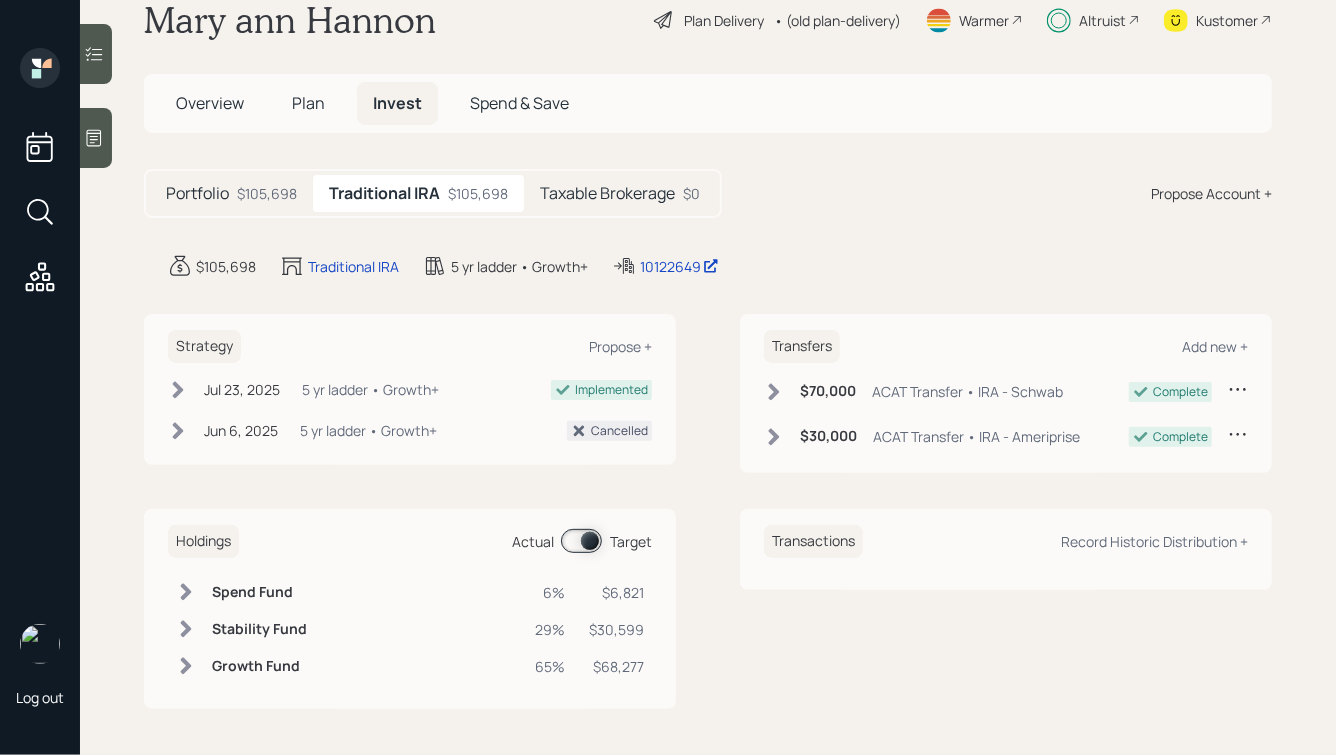 click on "Portfolio $105,698 Traditional IRA $105,698 Taxable Brokerage $0" at bounding box center [433, 193] 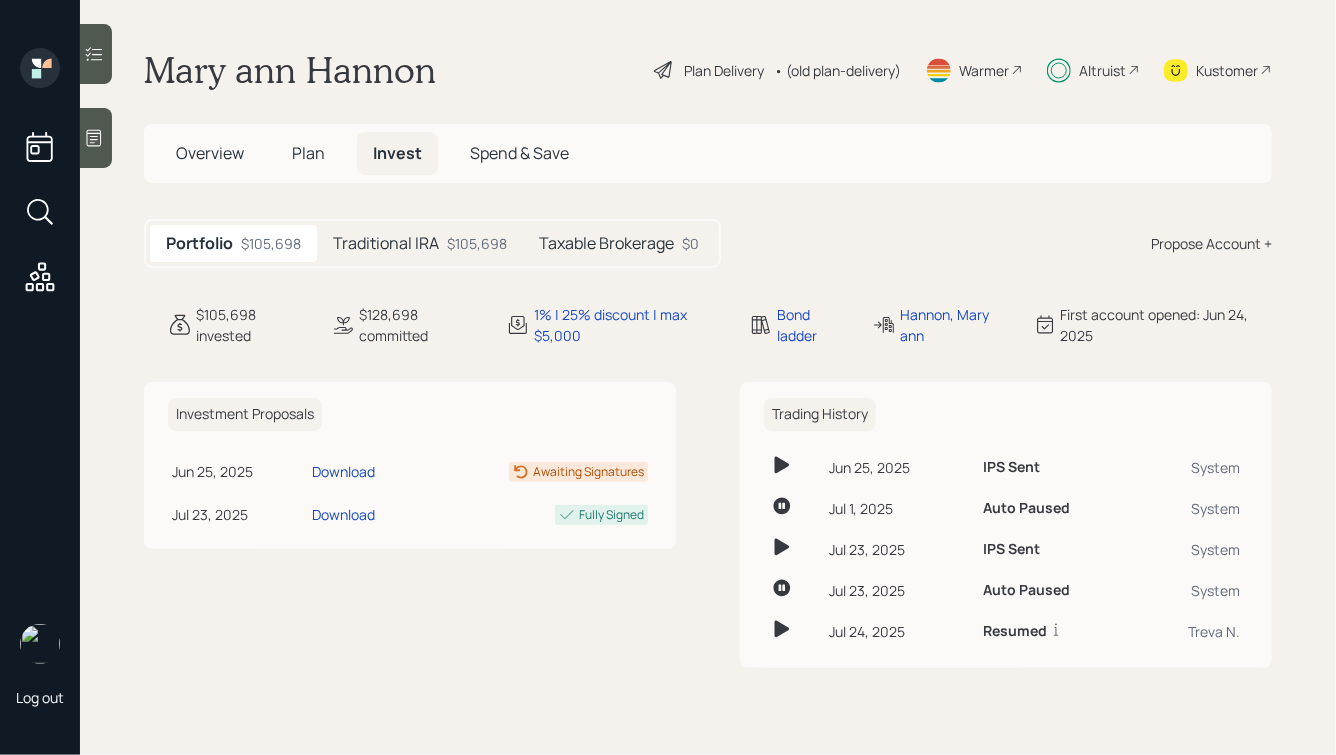 scroll, scrollTop: 0, scrollLeft: 0, axis: both 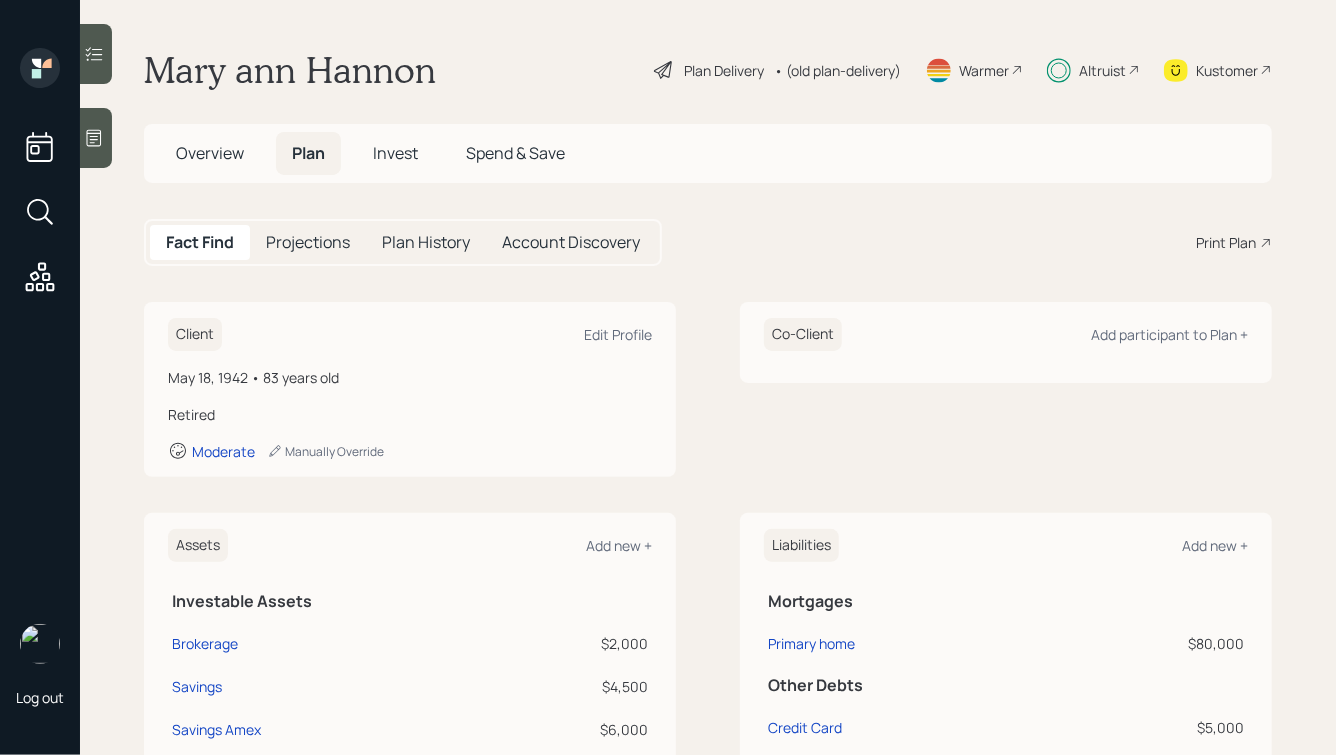 click on "Account Discovery" at bounding box center (571, 242) 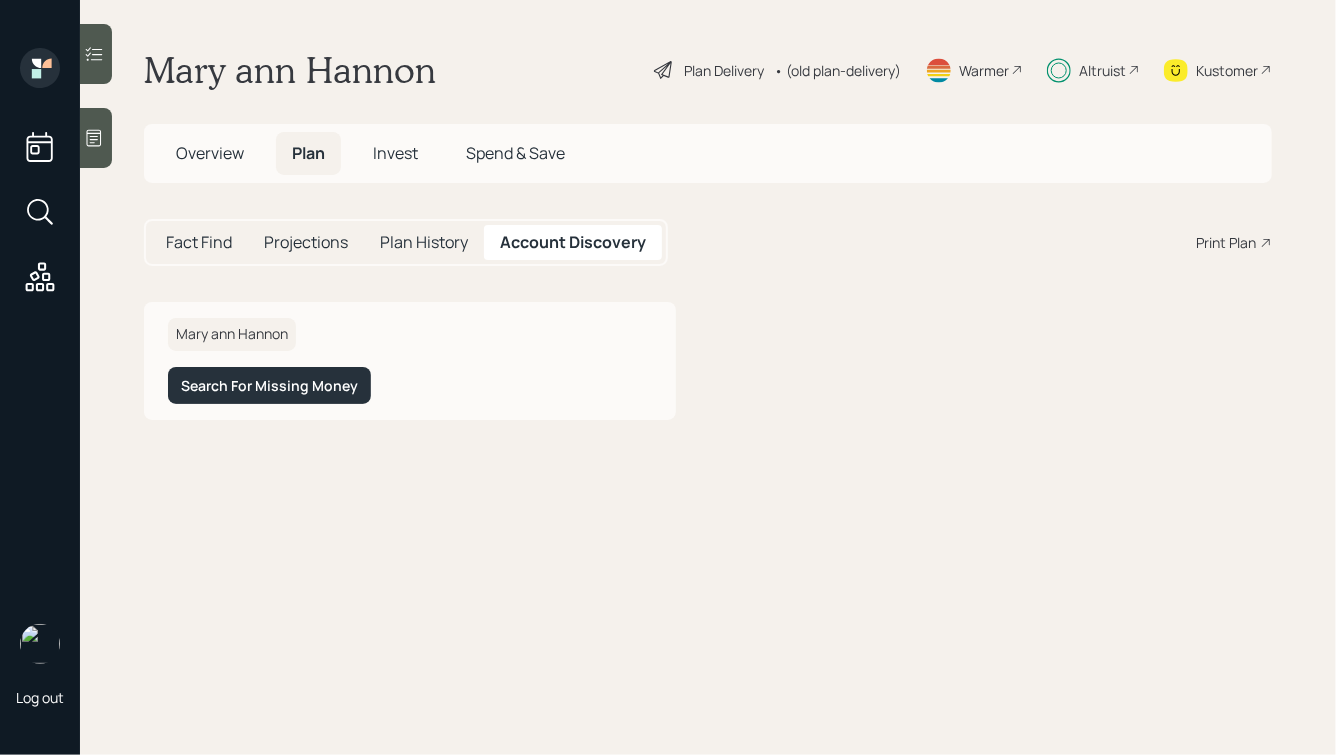 click on "Overview" at bounding box center [210, 153] 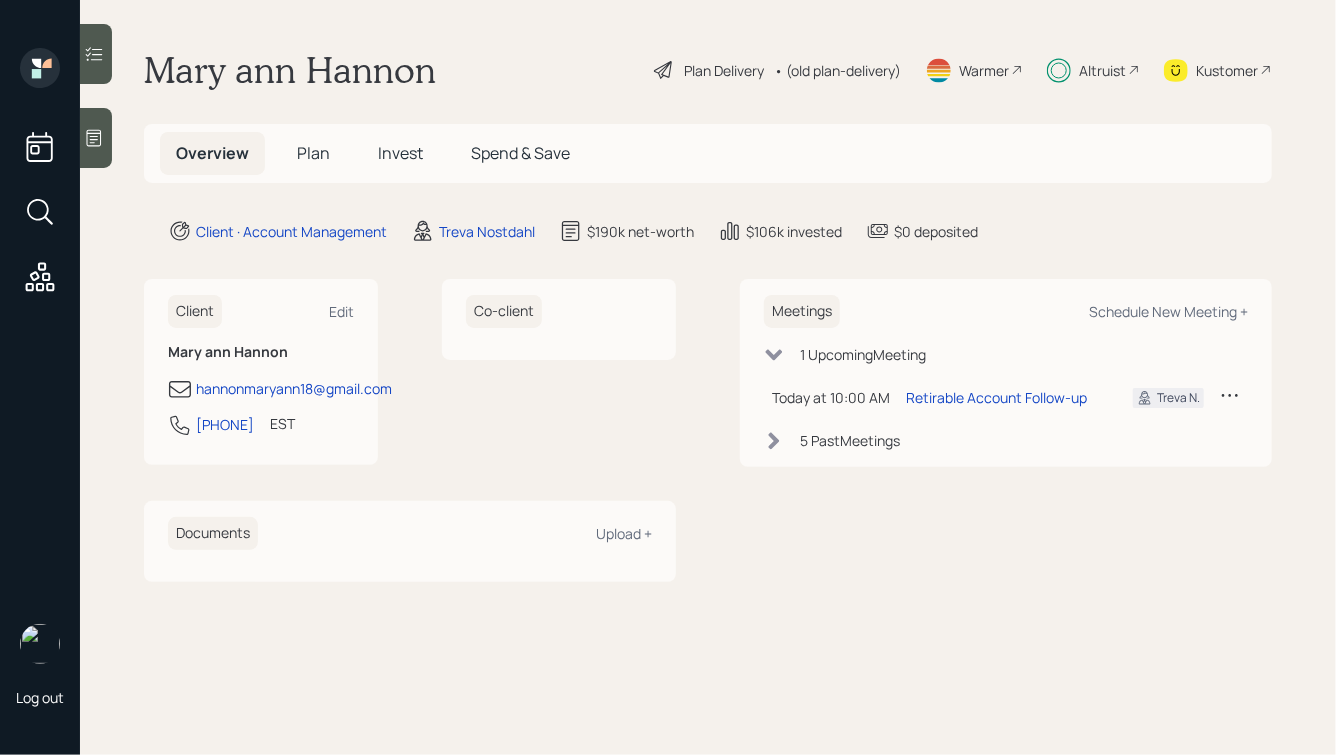 click on "Plan" at bounding box center [313, 153] 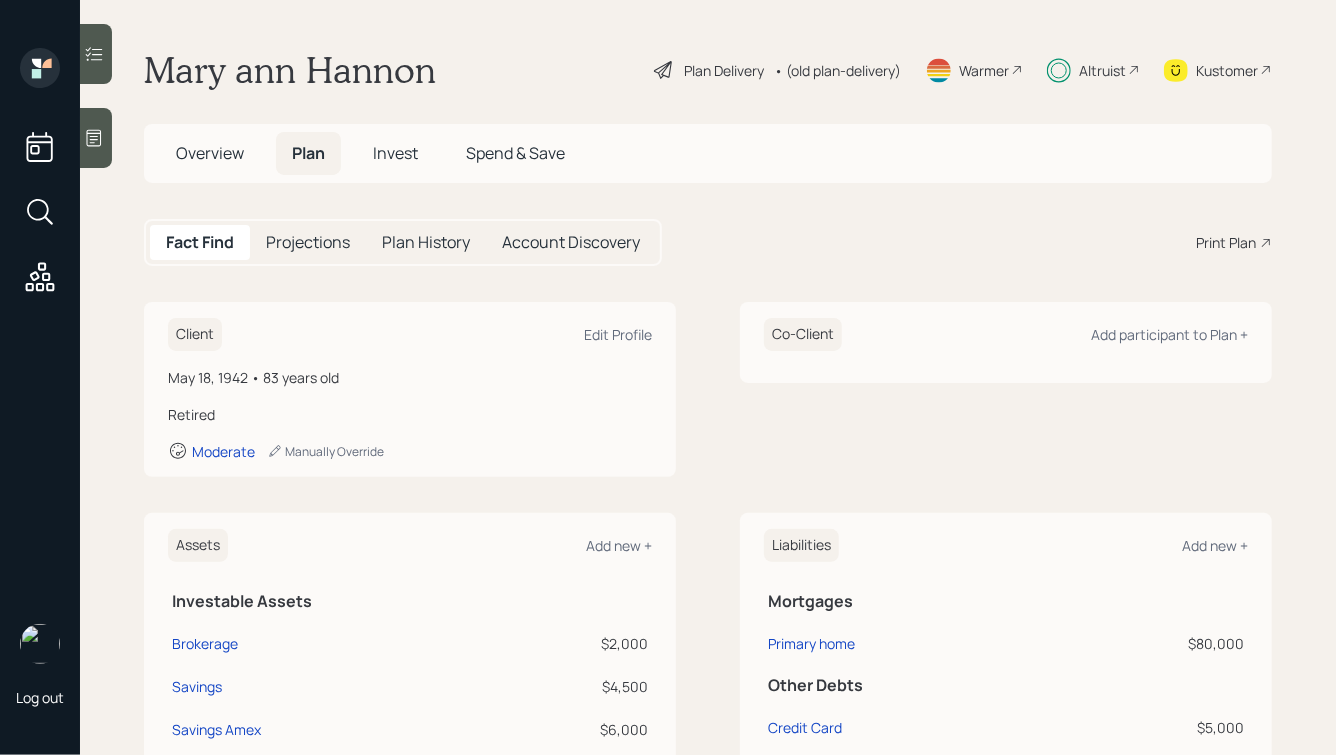 click on "Account Discovery" at bounding box center (571, 242) 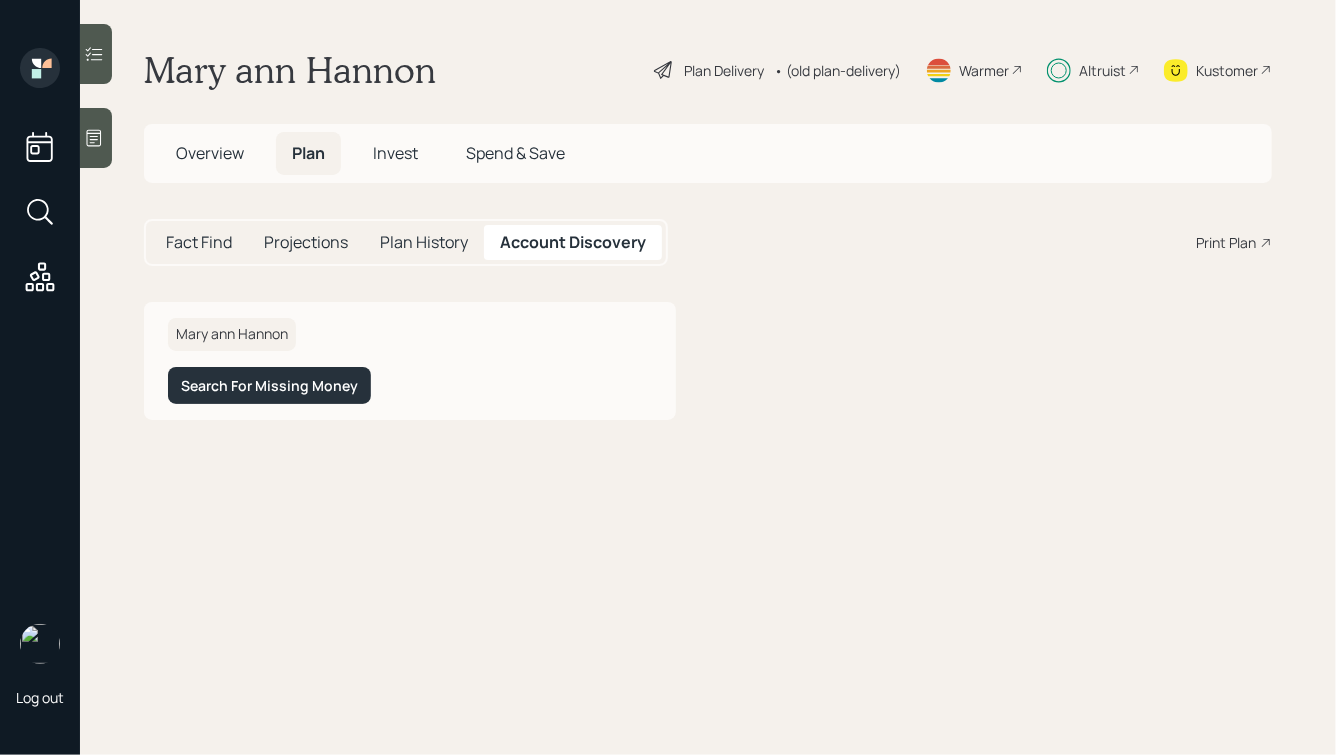 click on "Overview" at bounding box center [210, 153] 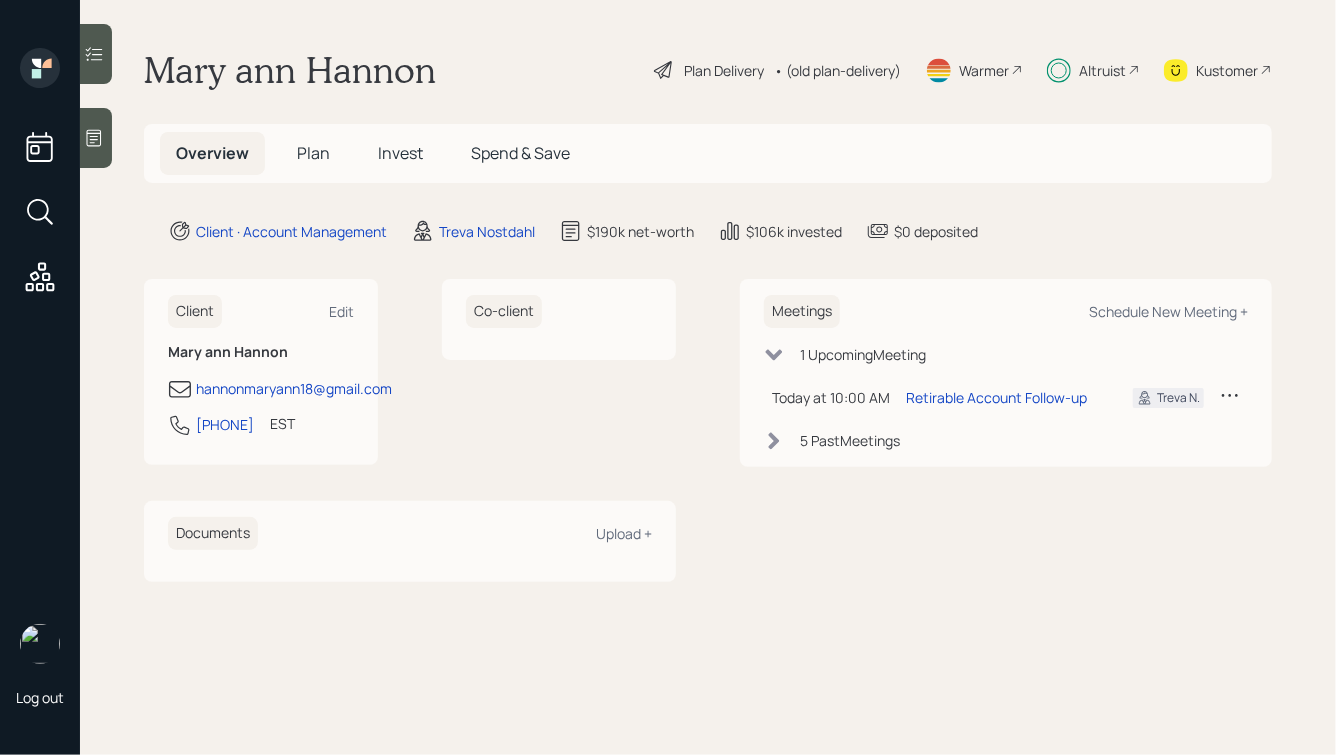 drag, startPoint x: 294, startPoint y: 420, endPoint x: 186, endPoint y: 420, distance: 108 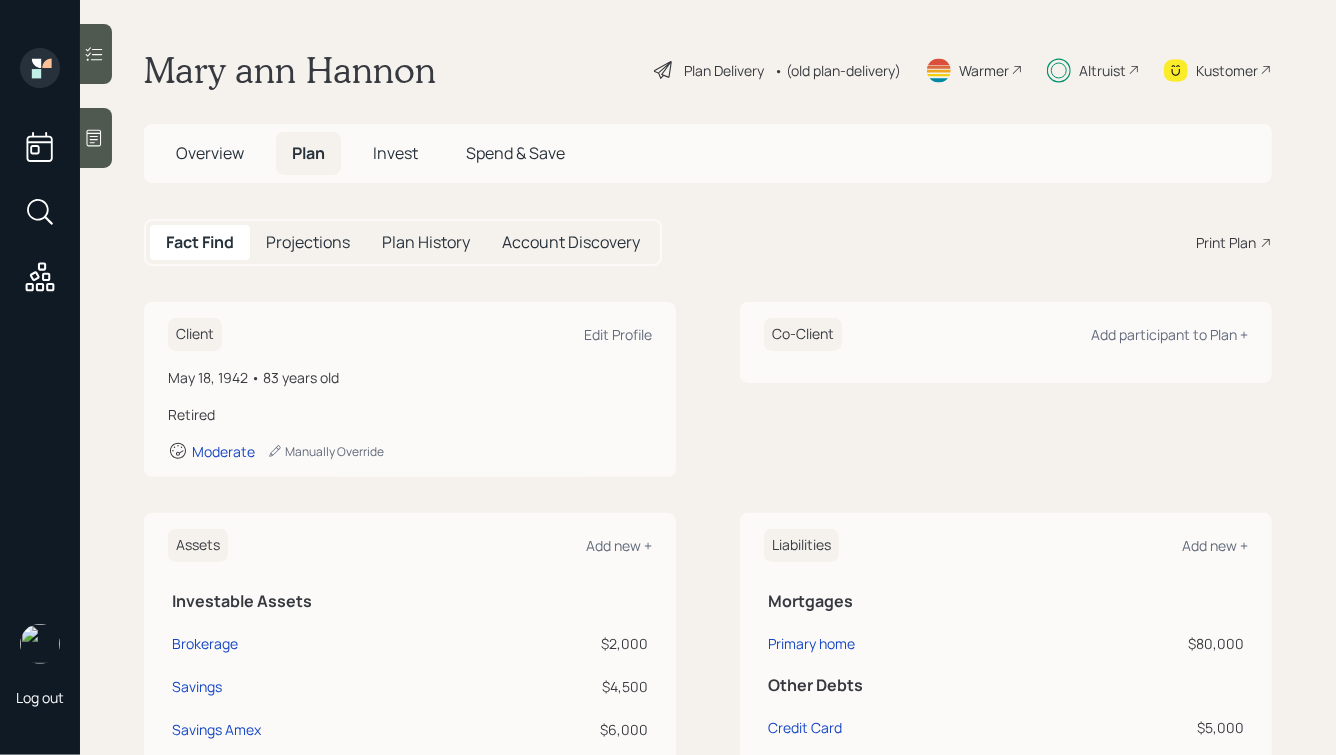 click on "Account Discovery" at bounding box center [571, 242] 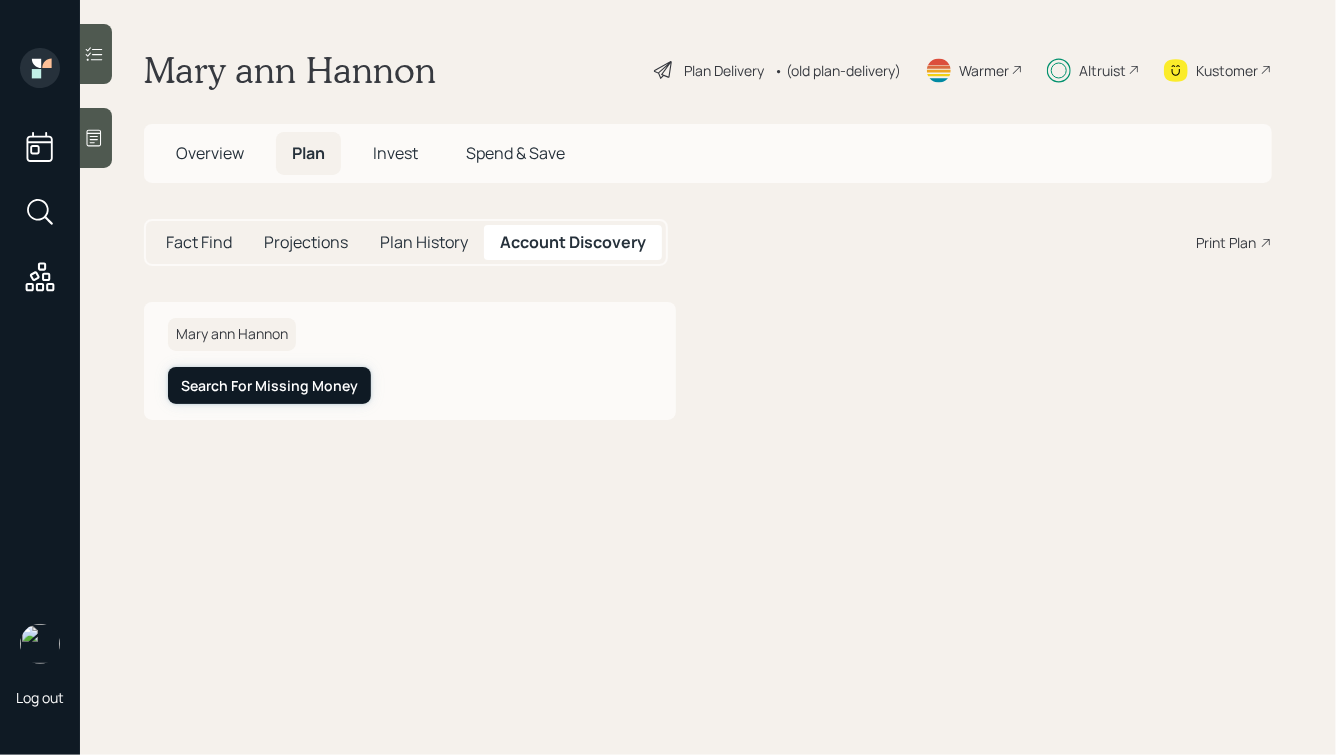 click on "Search For Missing Money" at bounding box center [269, 385] 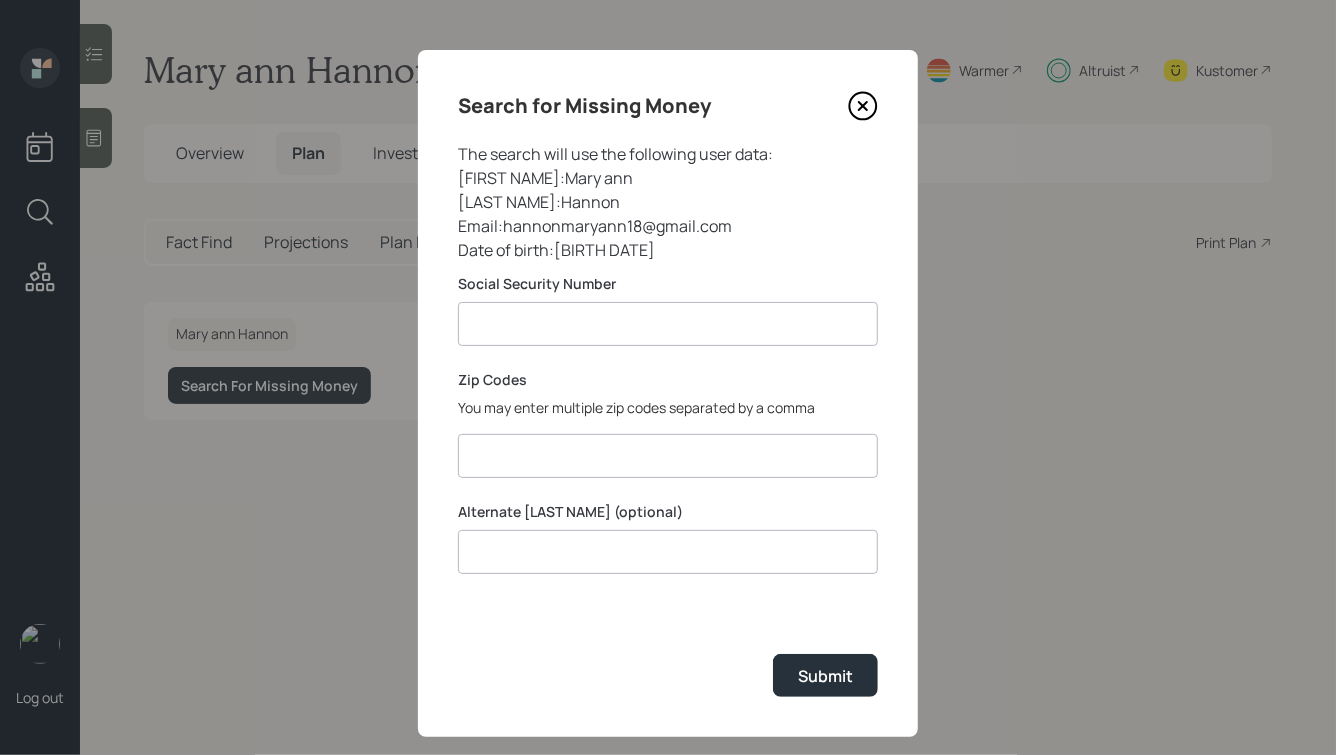 click at bounding box center (668, 324) 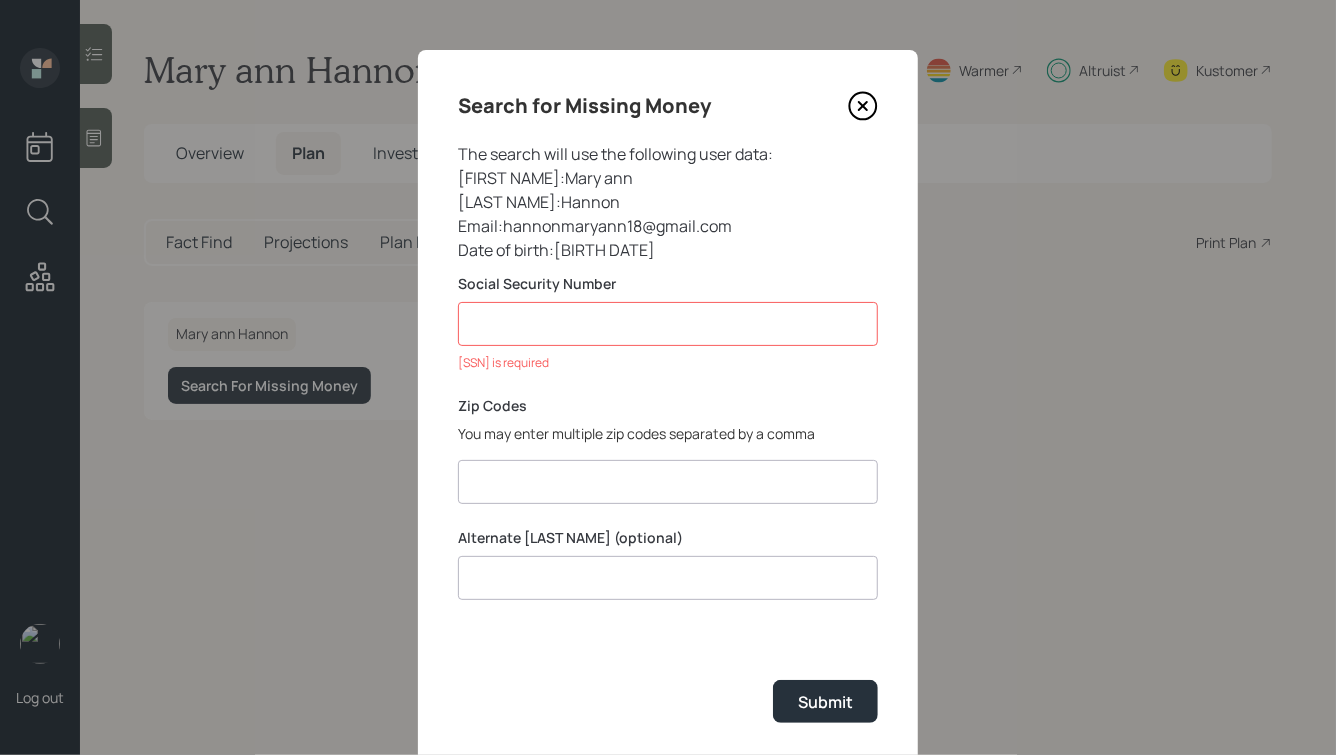 paste on "*******" 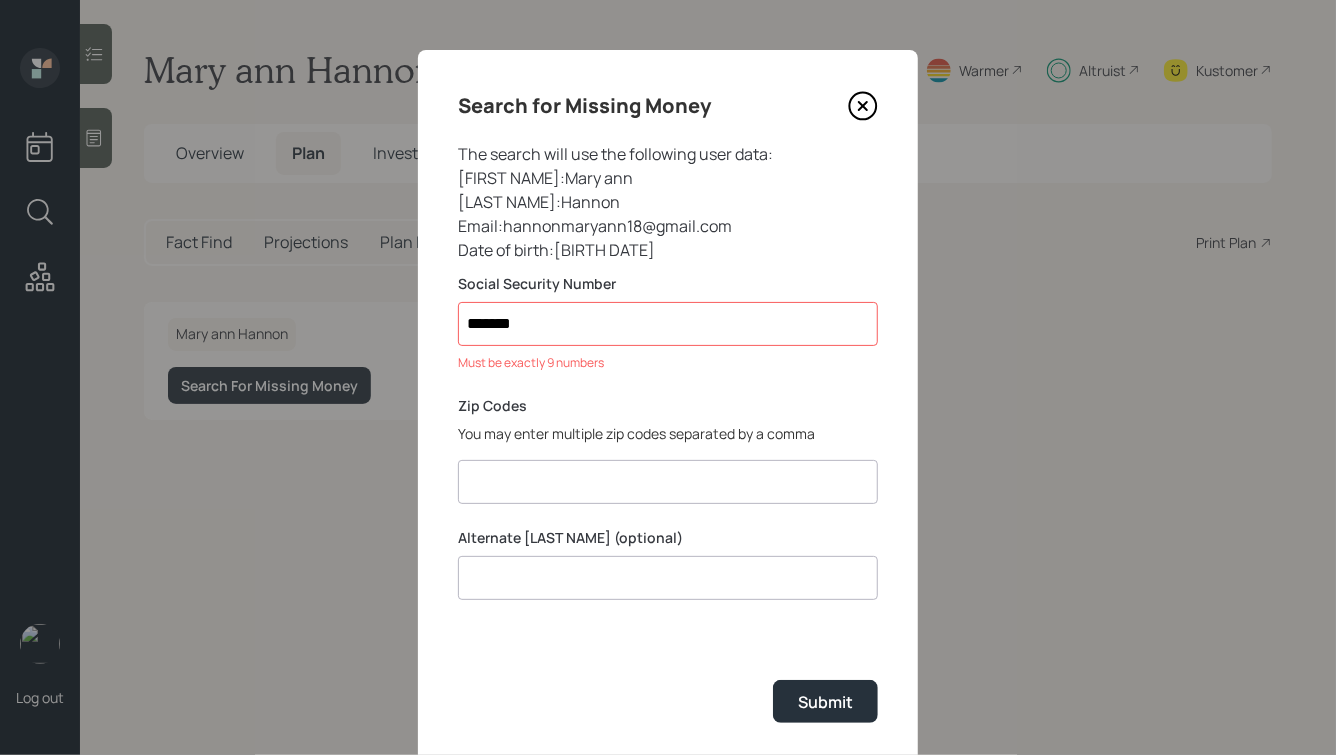 type on "*******" 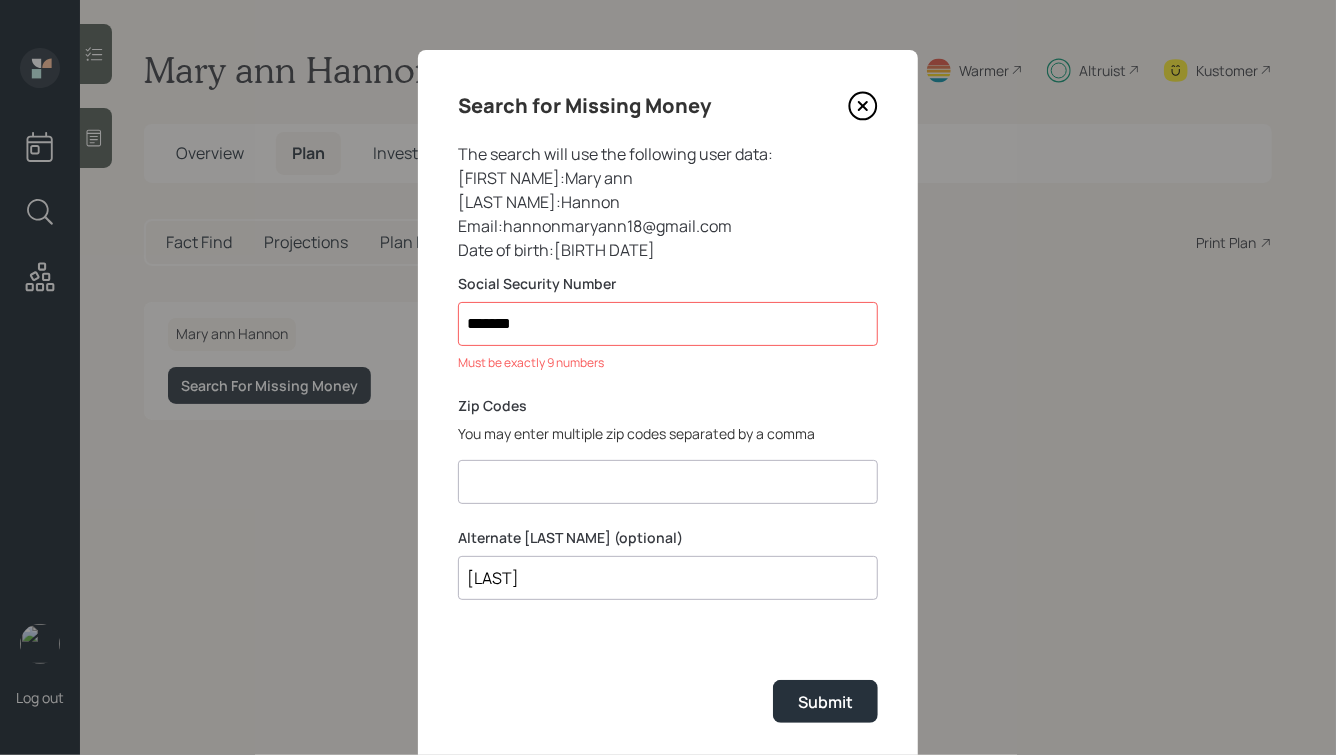 type on "[LAST]" 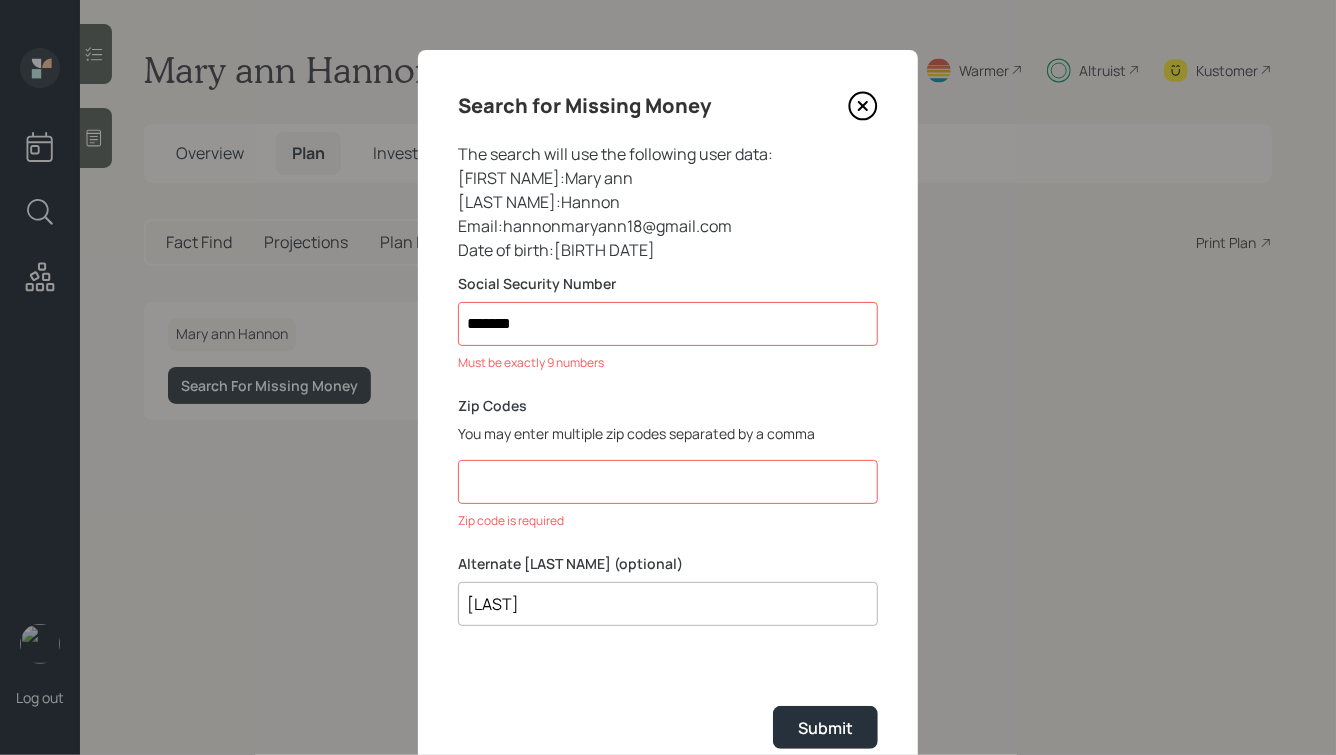 click on "*******" at bounding box center (668, 324) 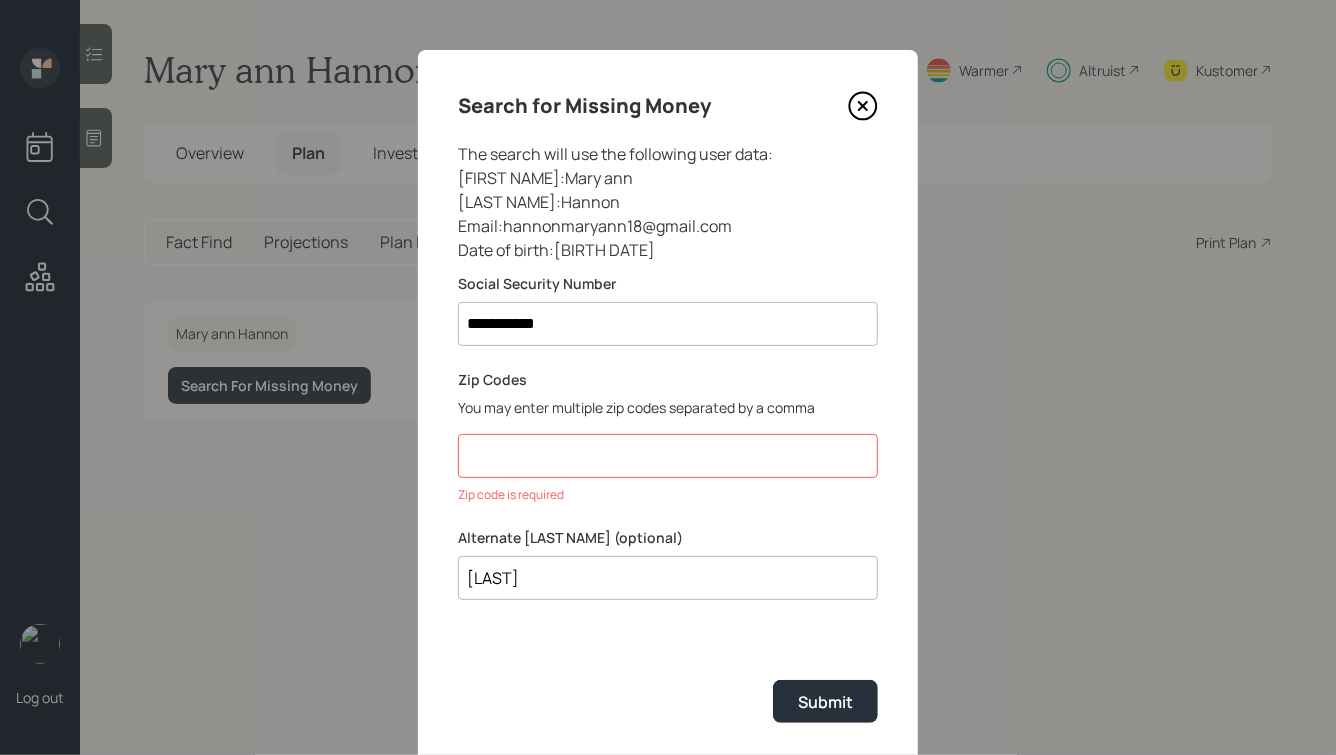 type on "**********" 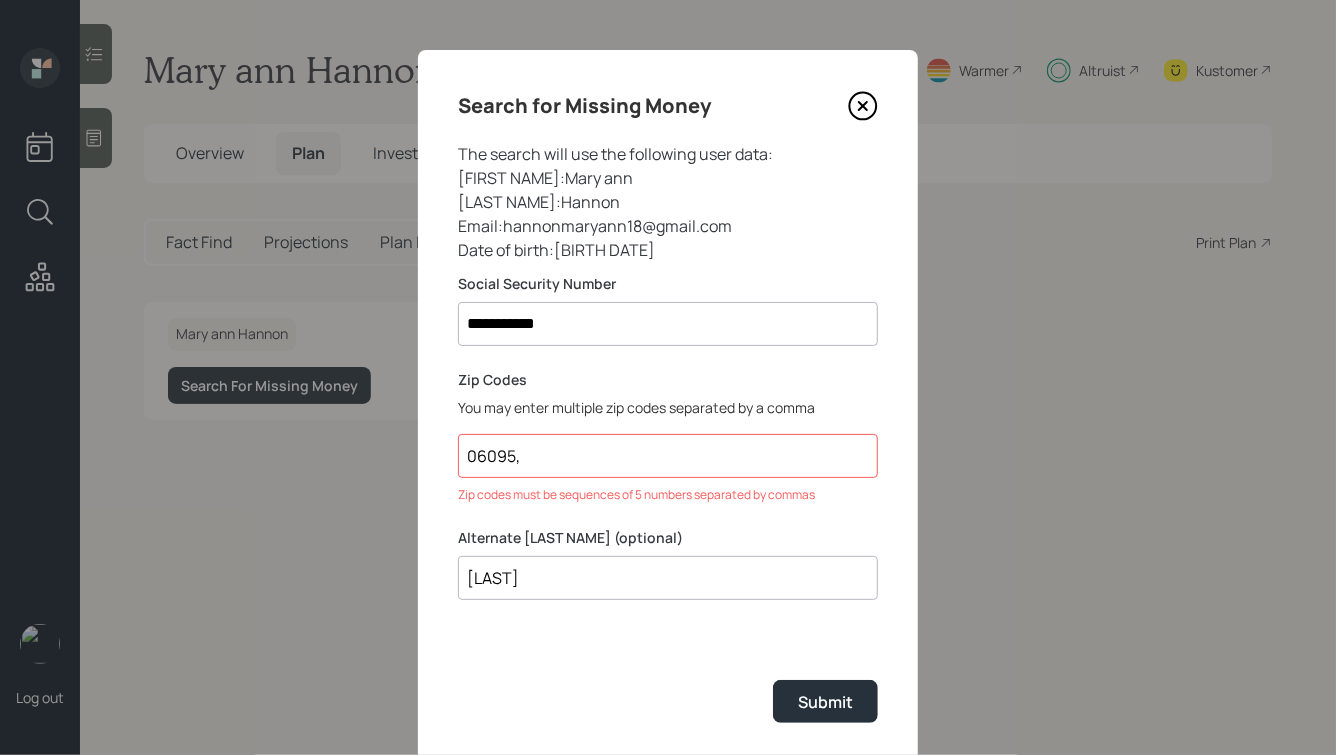 scroll, scrollTop: 58, scrollLeft: 0, axis: vertical 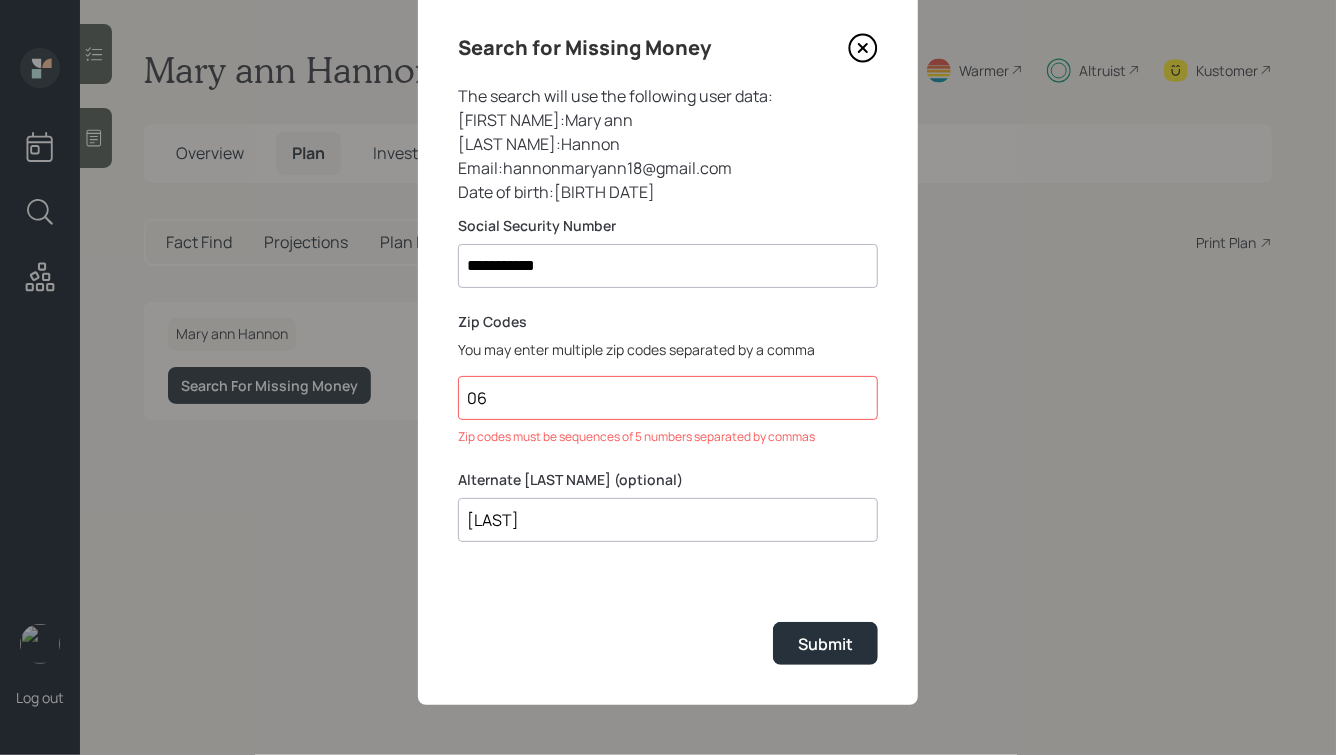 type on "0" 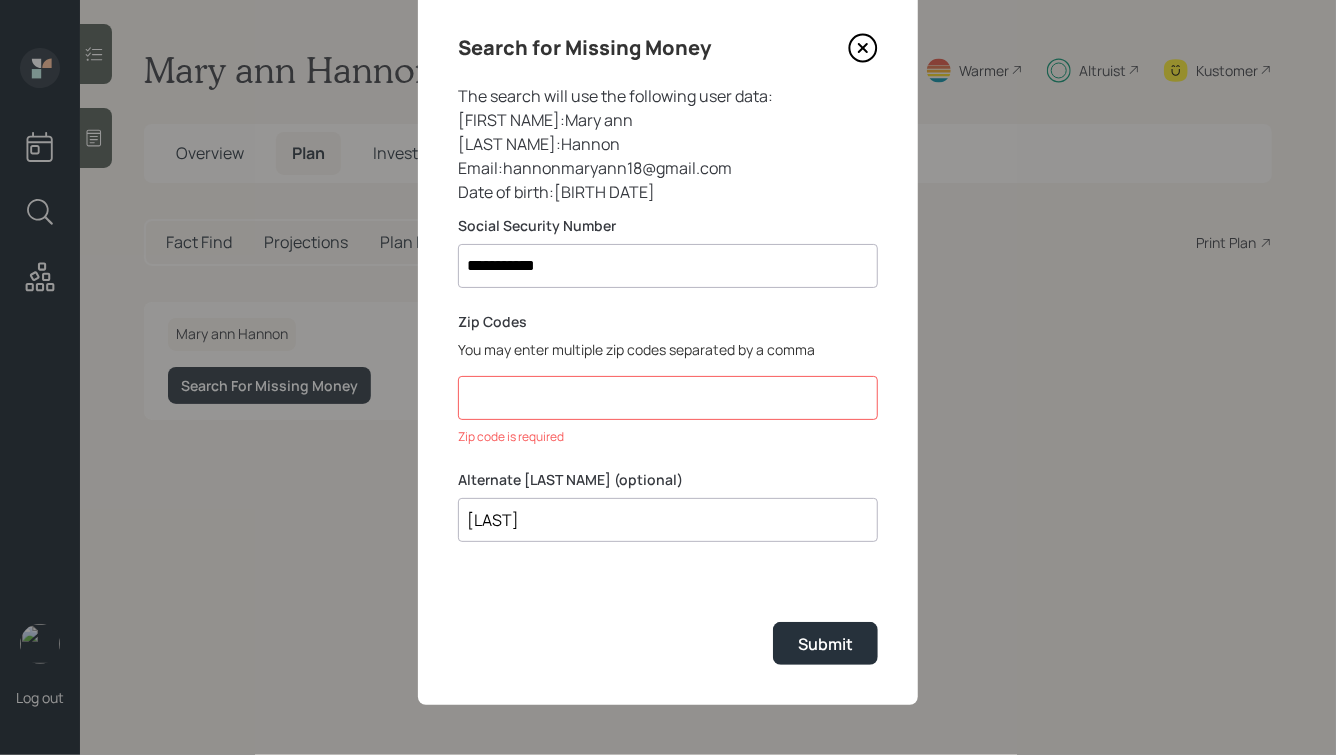 type 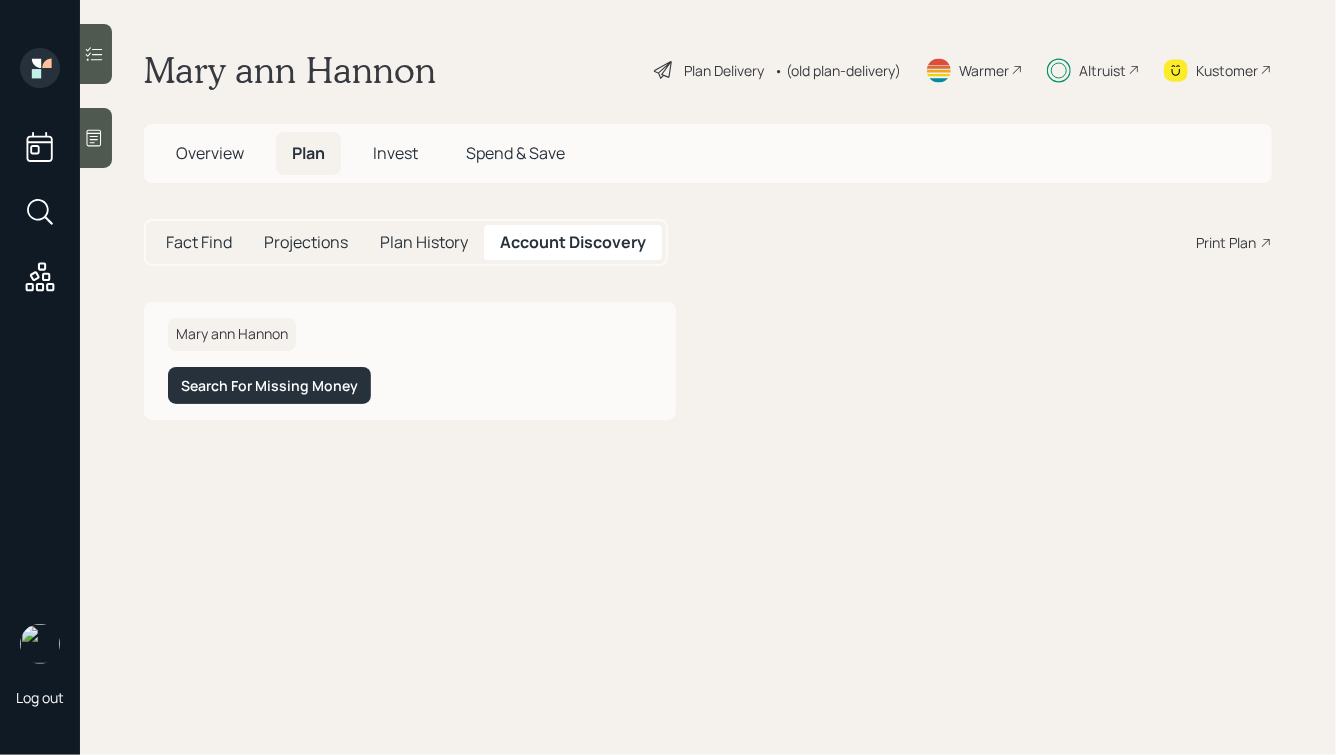 click on "Overview" at bounding box center (210, 153) 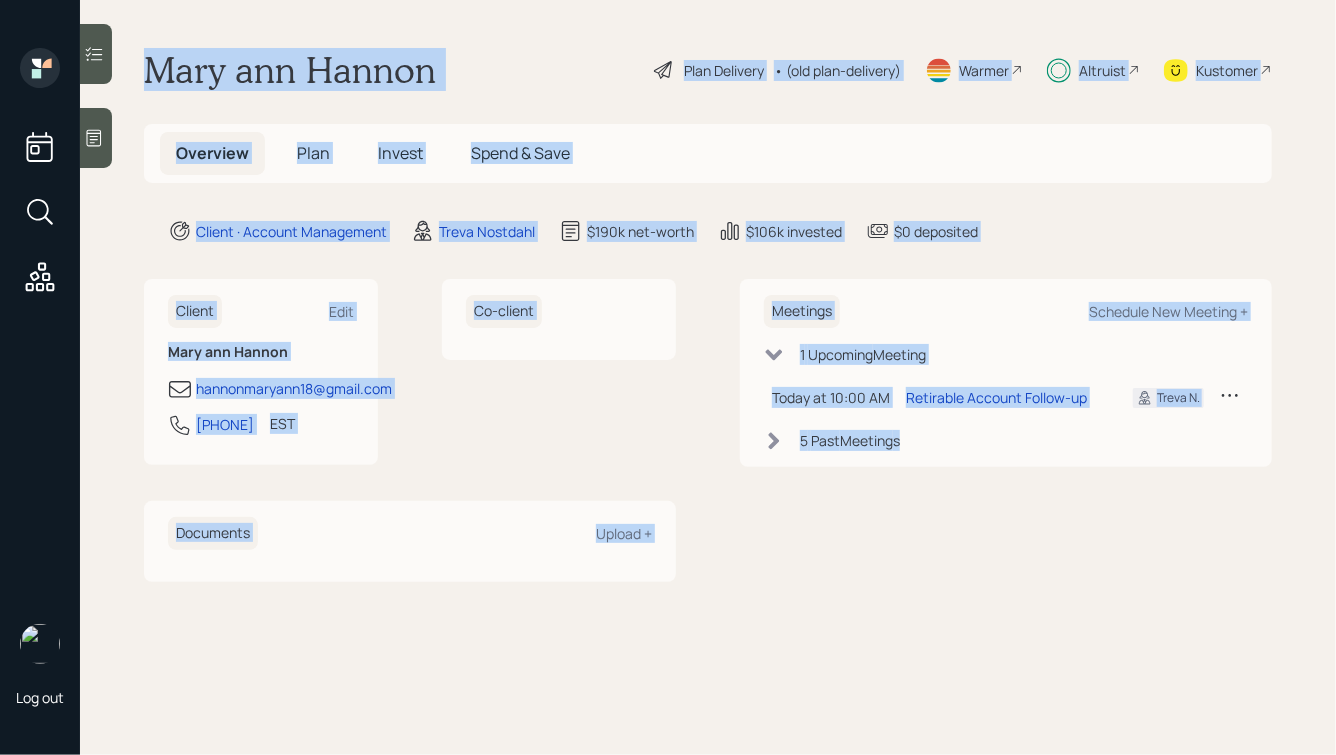 drag, startPoint x: 140, startPoint y: 56, endPoint x: 813, endPoint y: 520, distance: 817.4503 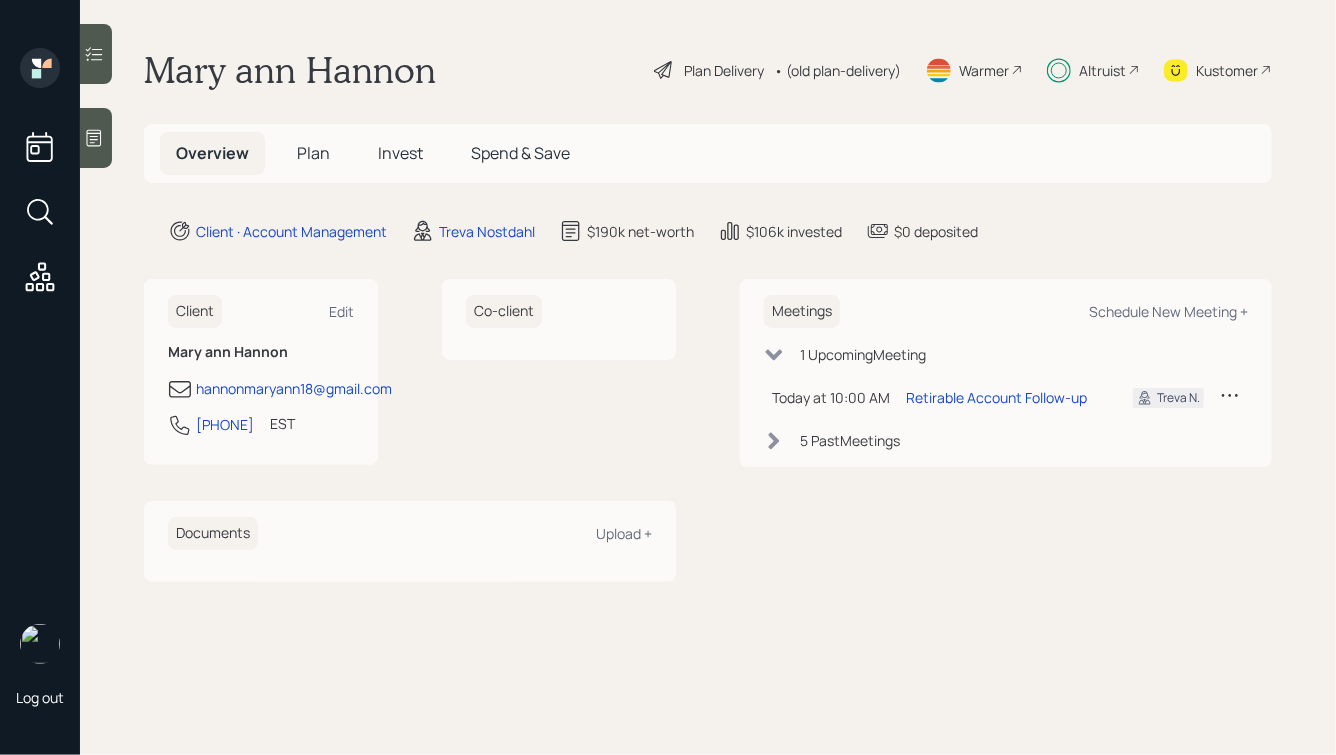 click on "Invest" at bounding box center [400, 153] 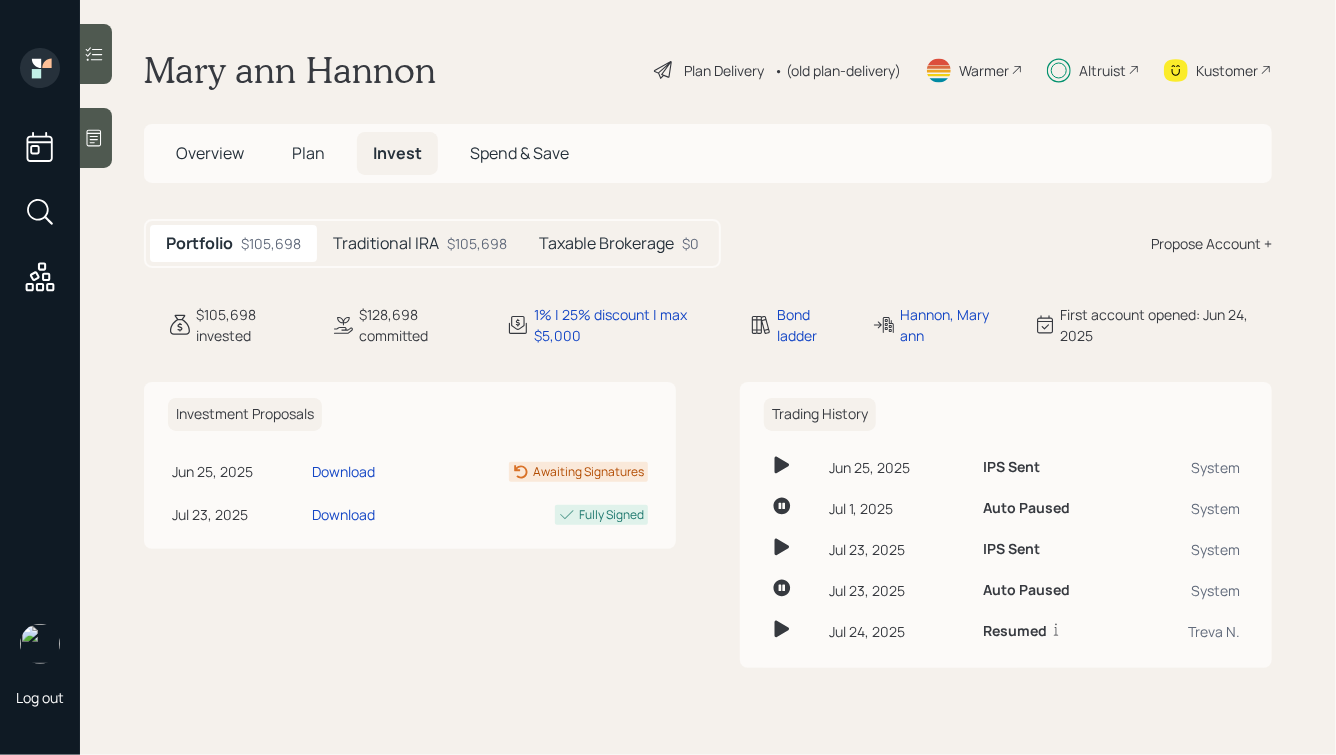 click on "Taxable Brokerage $0" at bounding box center (619, 243) 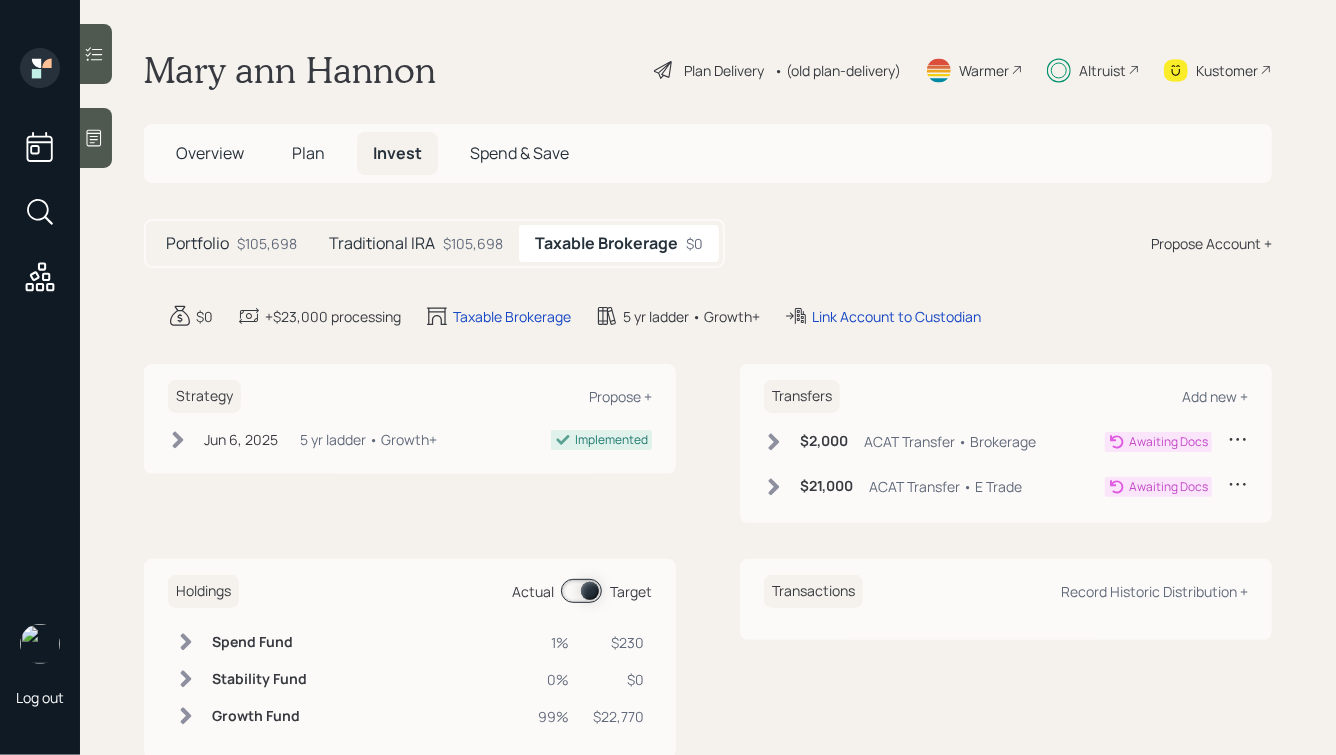 click 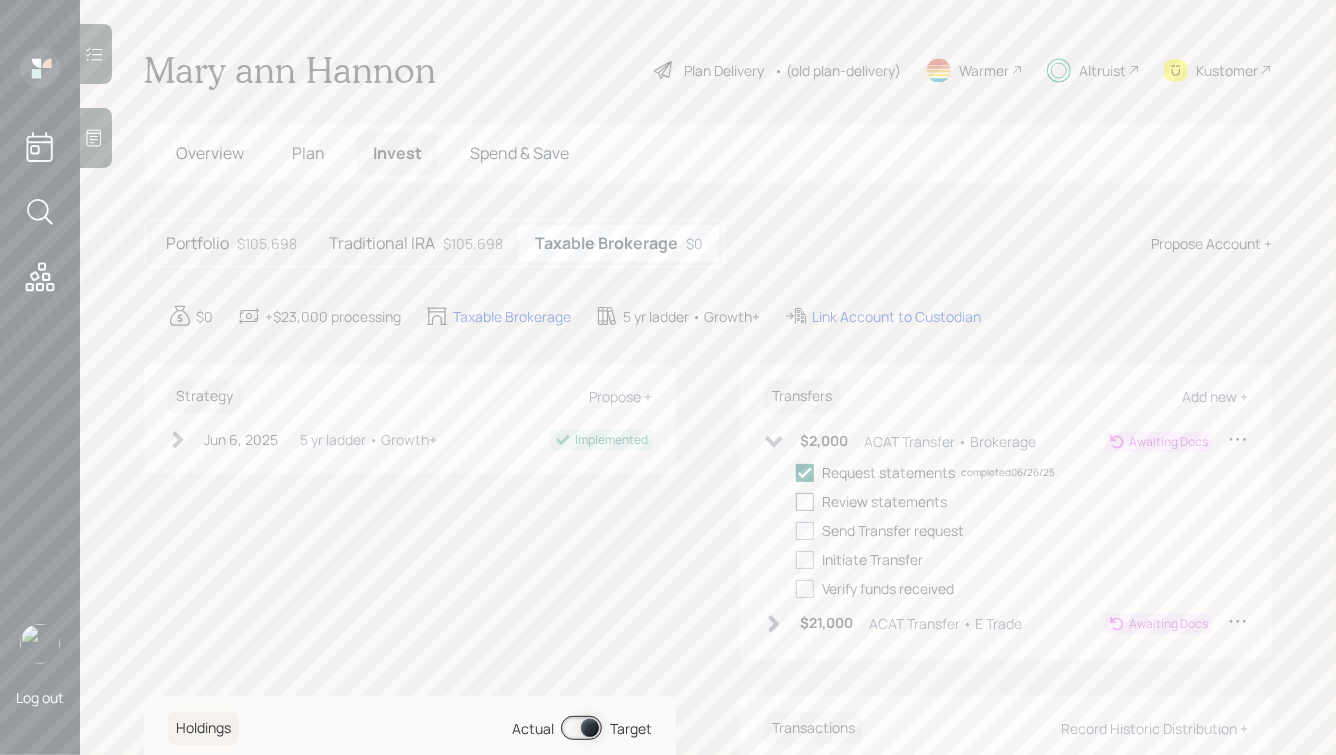 click at bounding box center [805, 502] 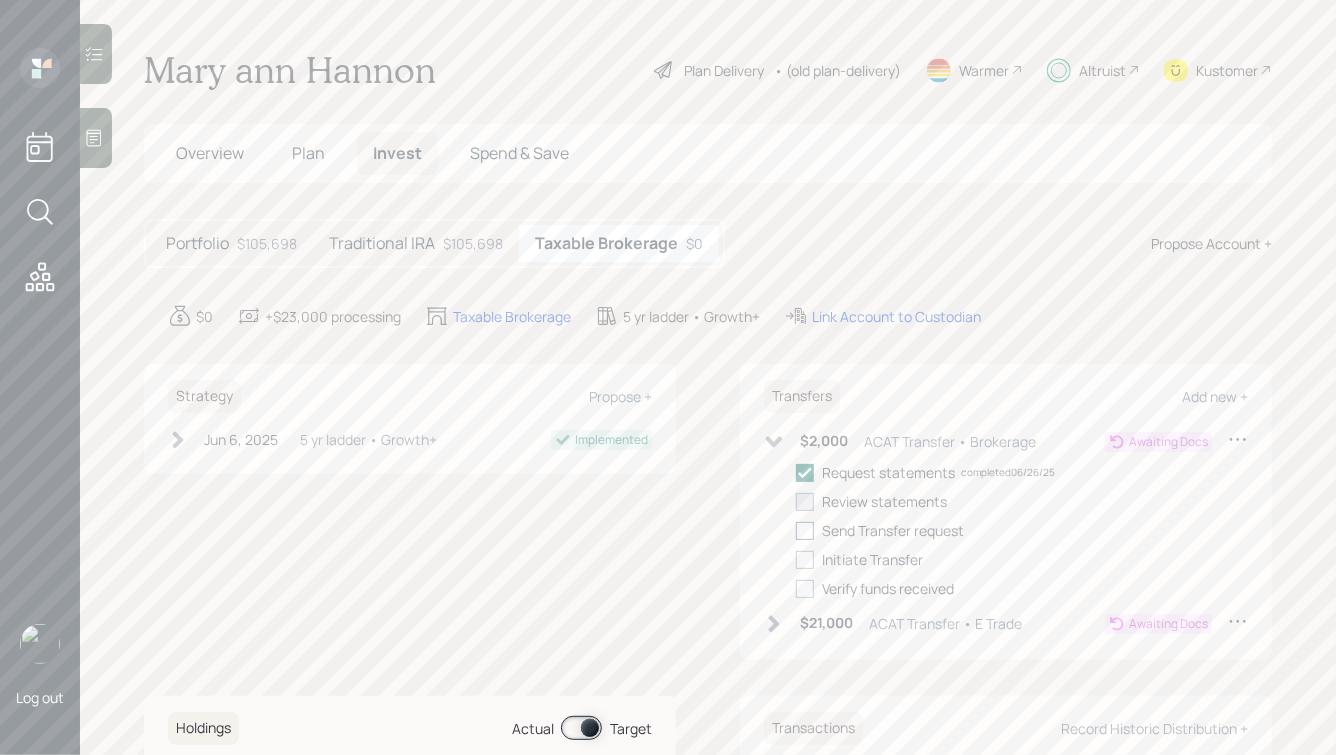 checkbox on "true" 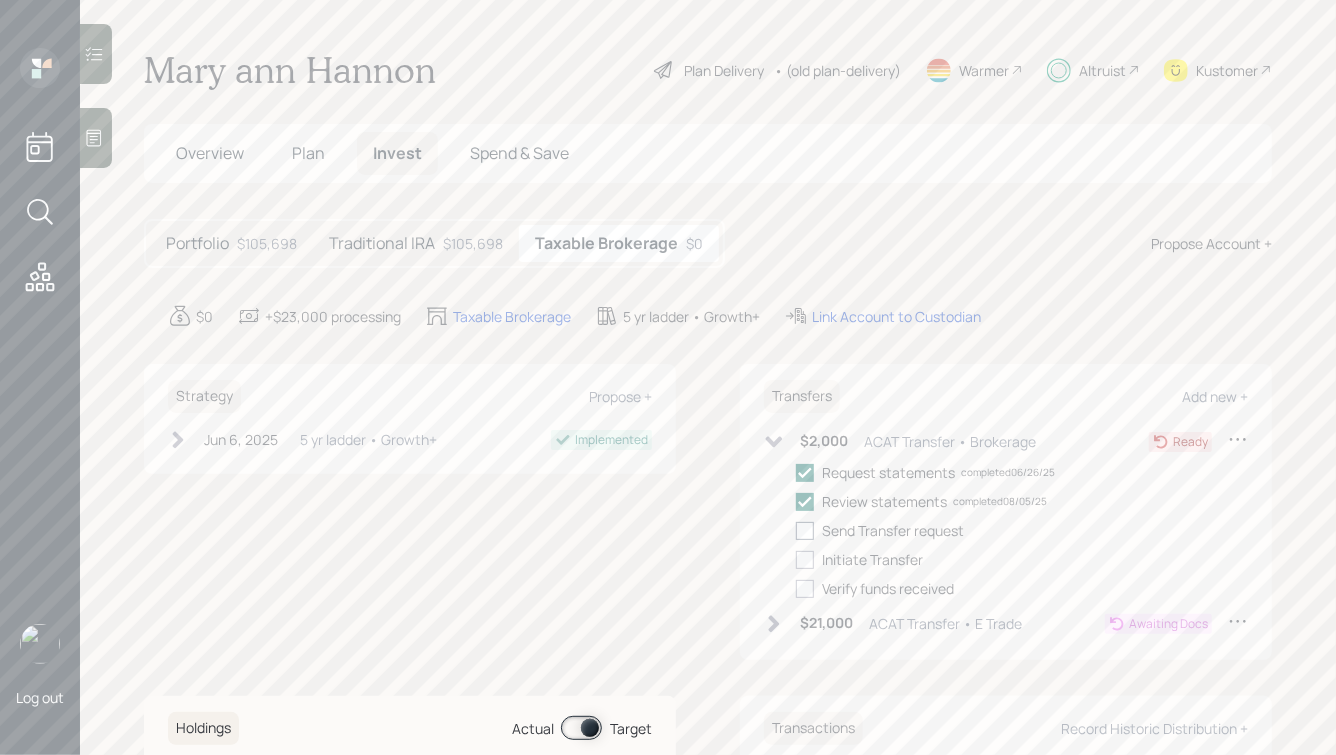click at bounding box center [805, 531] 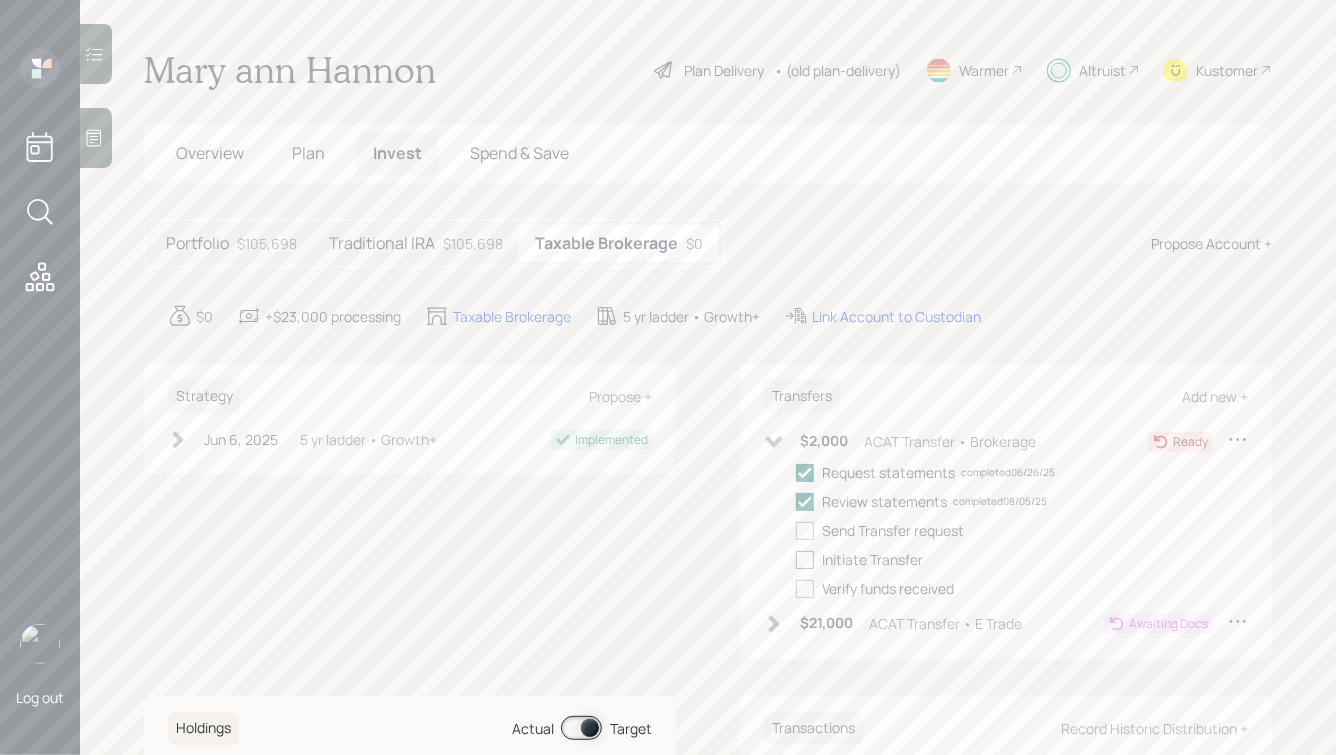 checkbox on "true" 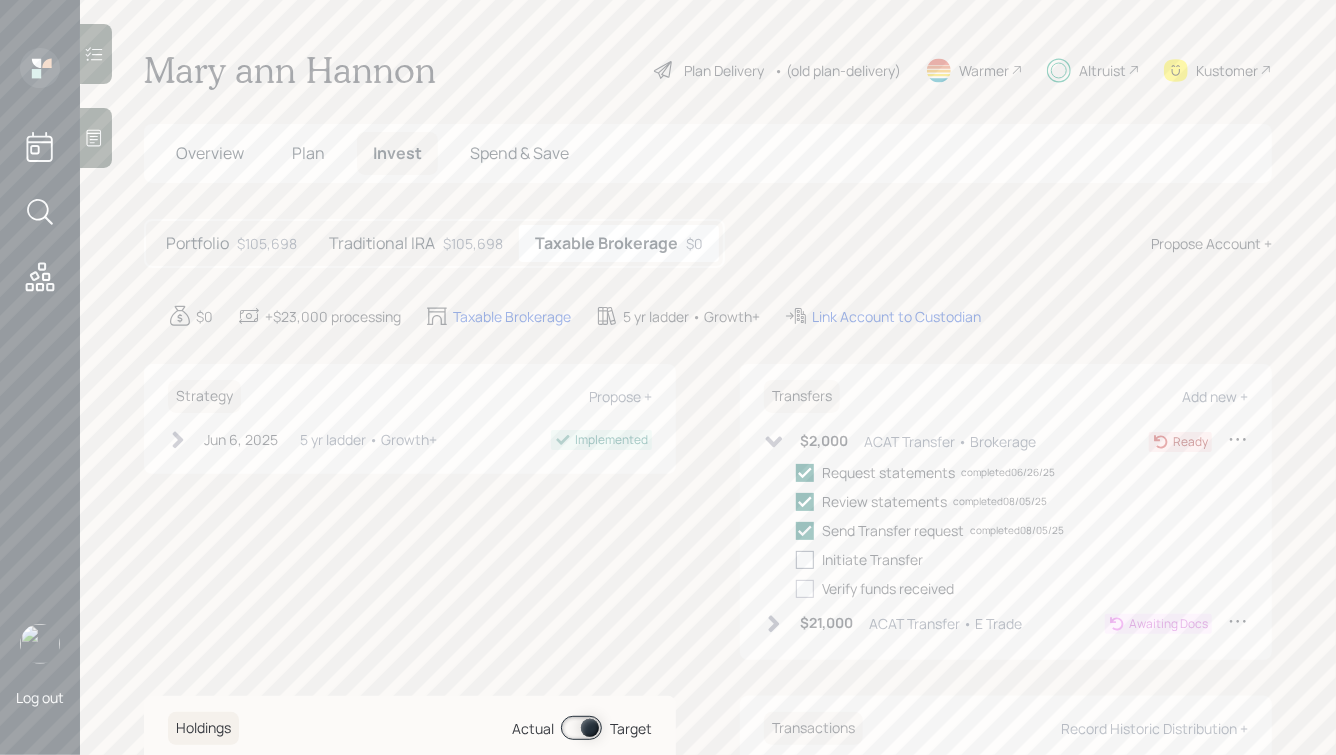click at bounding box center [805, 560] 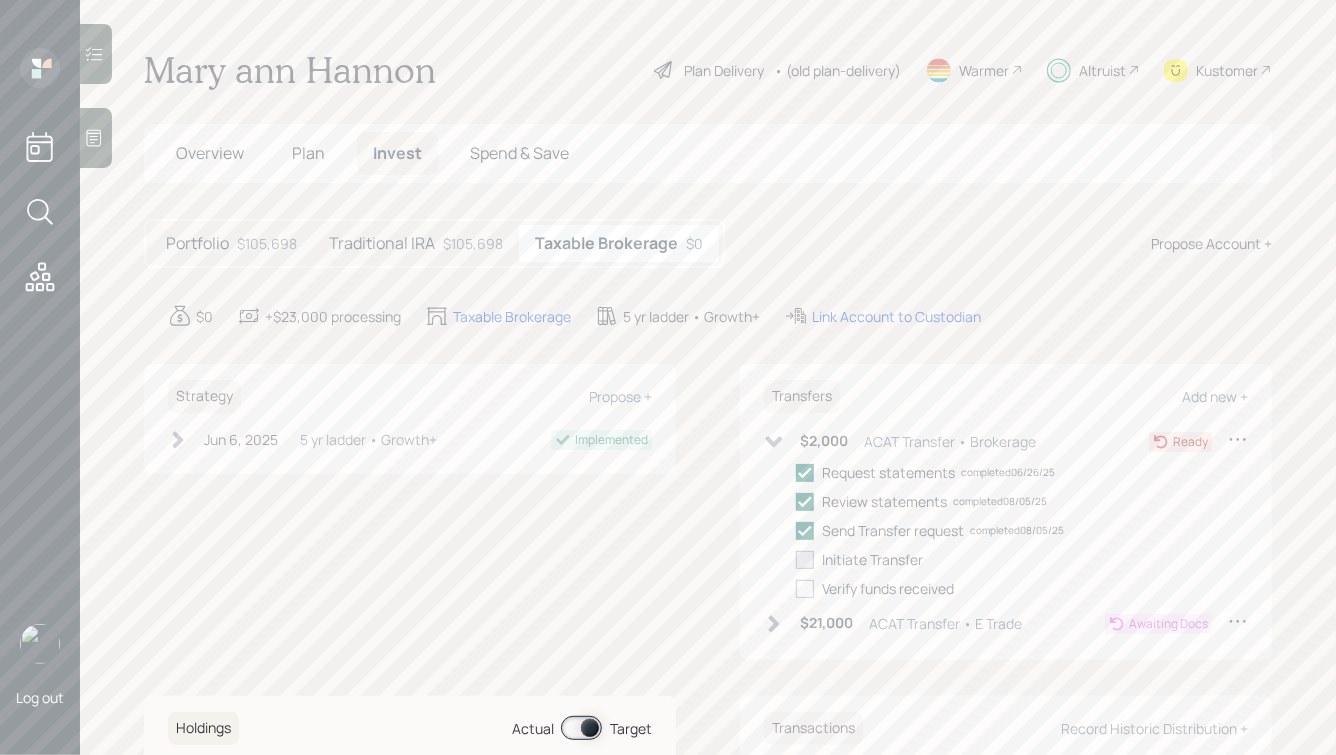 checkbox on "true" 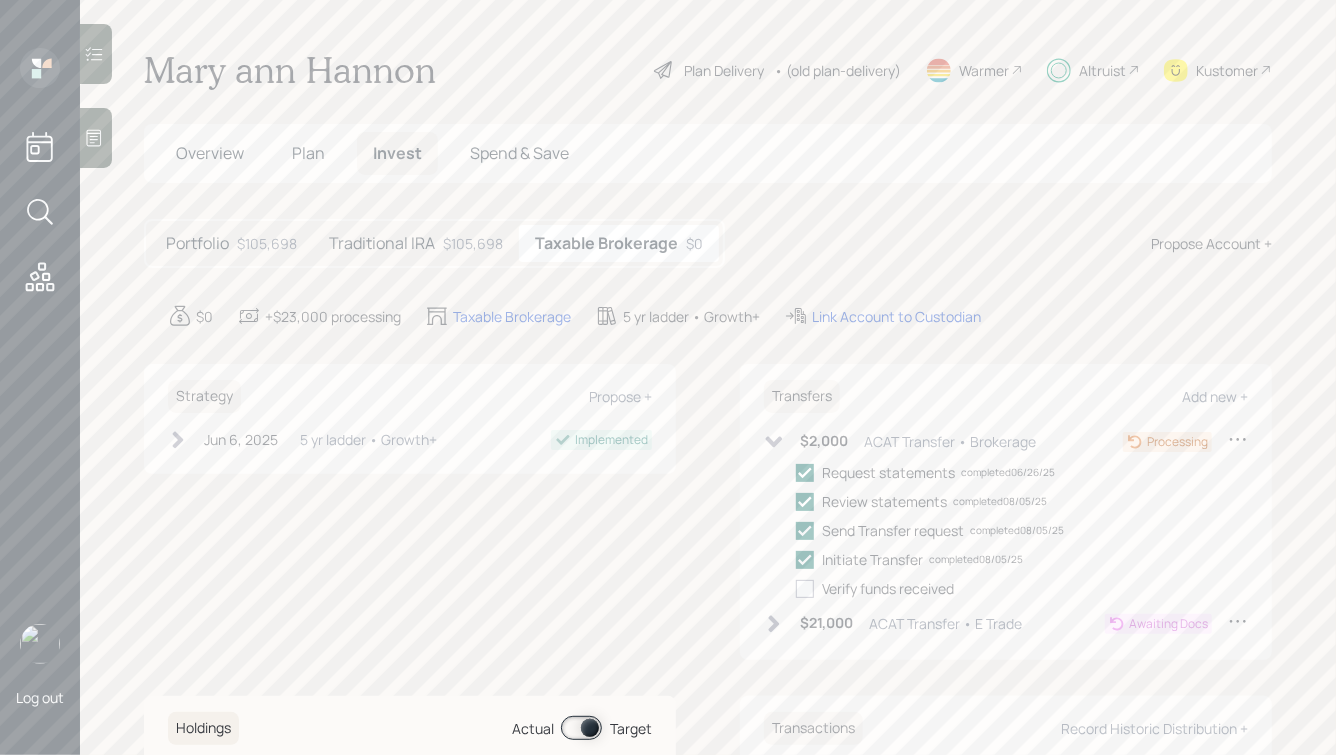 click on "$21,000 ACAT Transfer • E Trade" at bounding box center [893, 623] 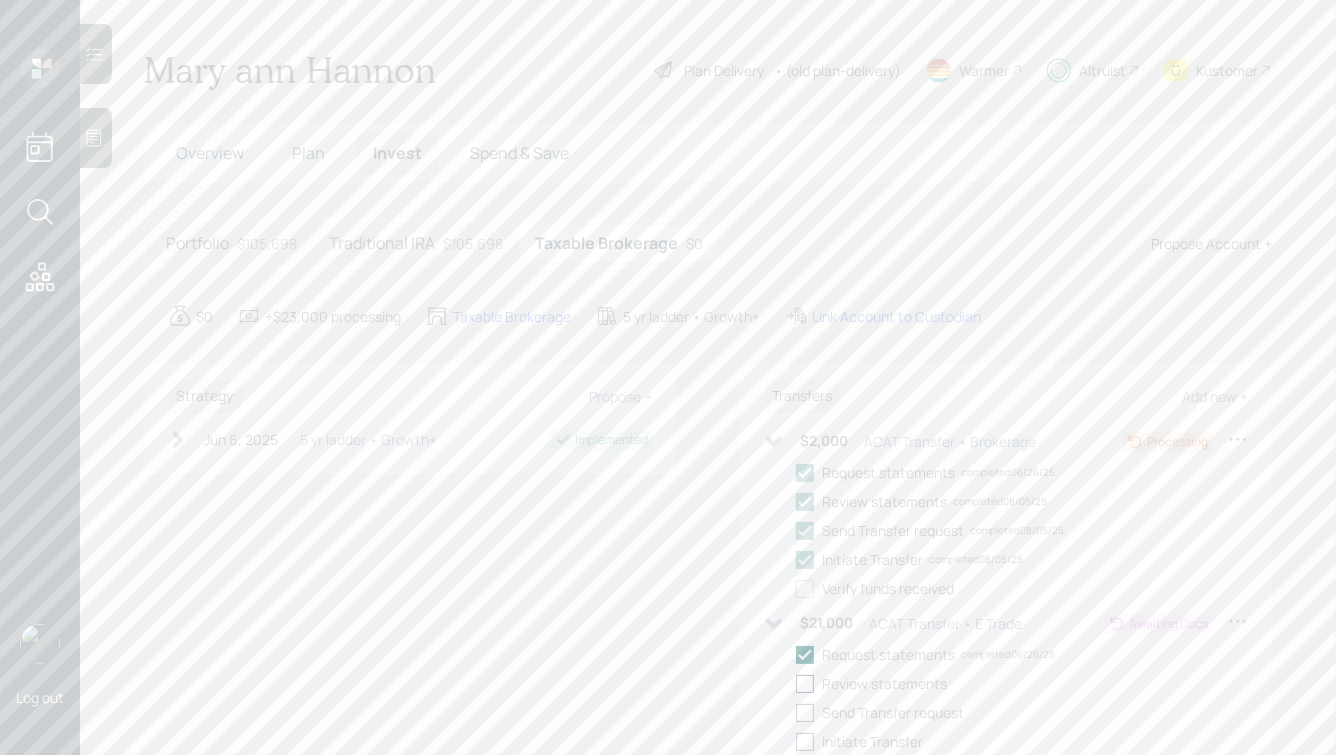 click at bounding box center (805, 684) 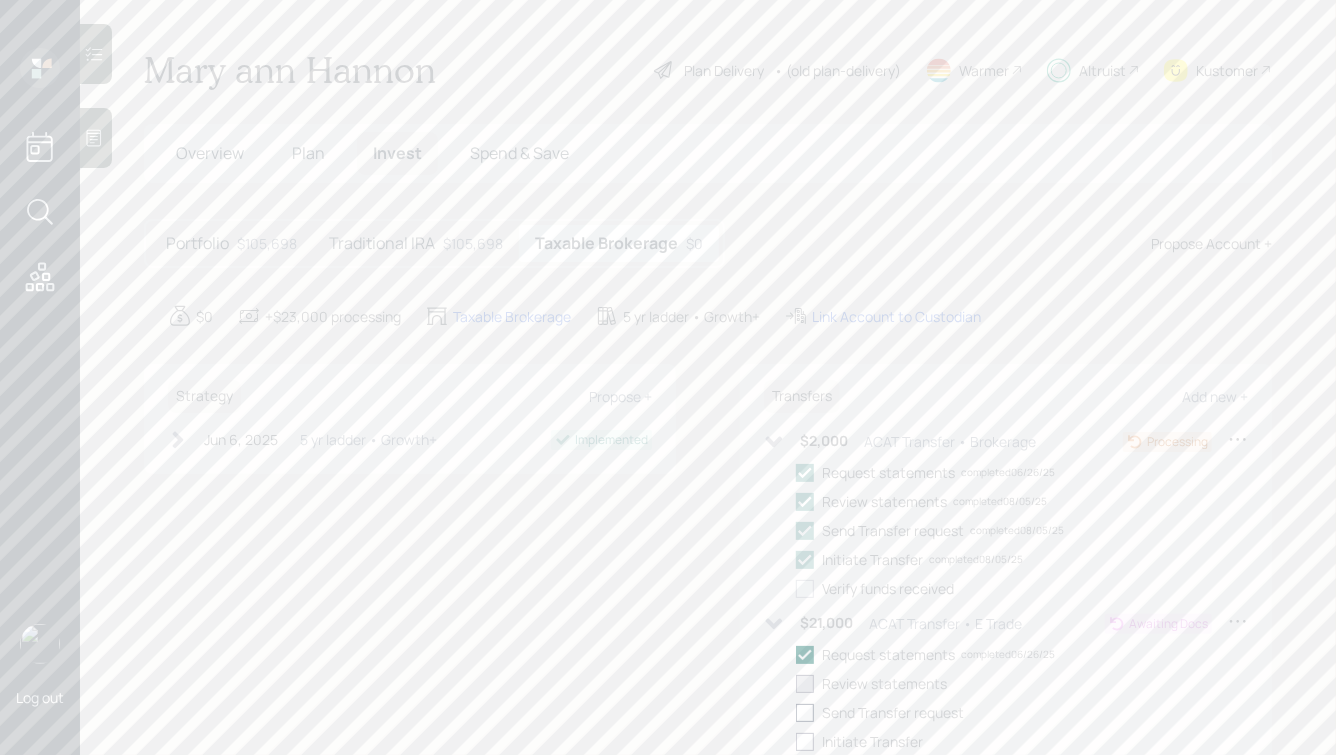 checkbox on "true" 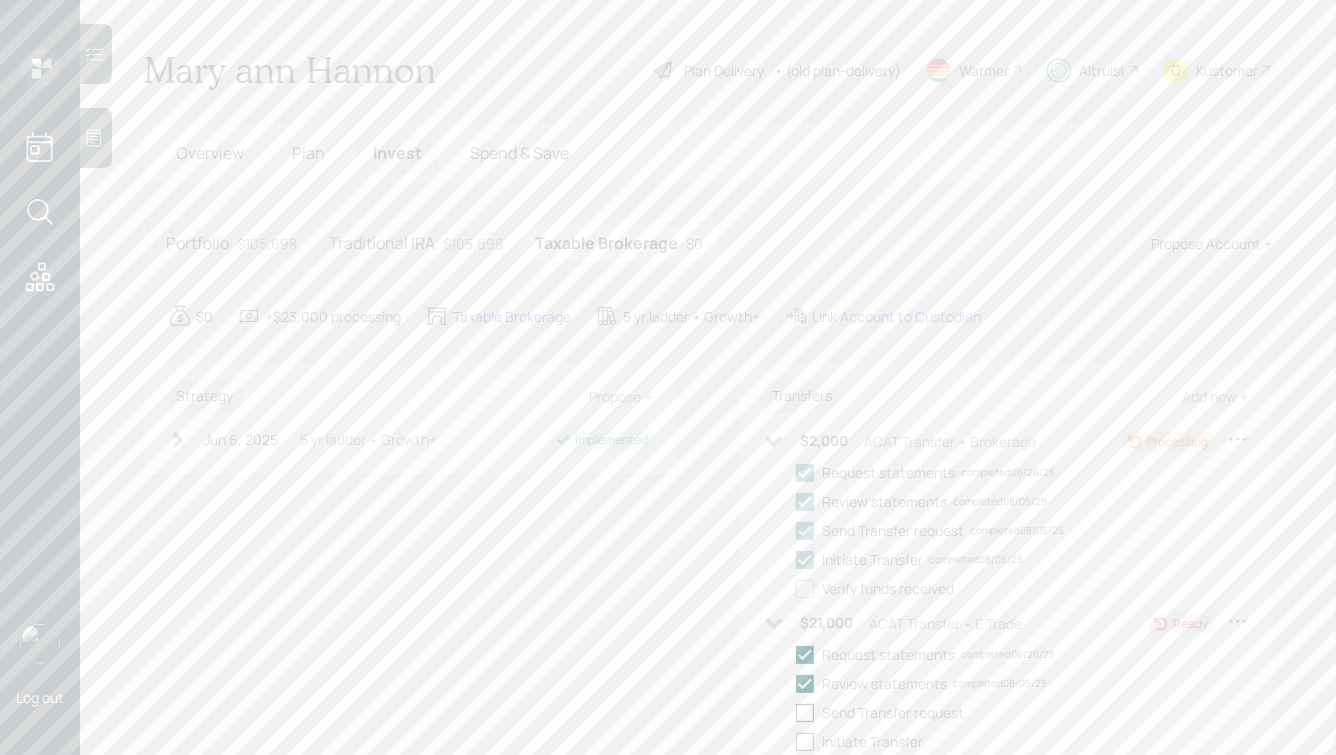 click at bounding box center (805, 713) 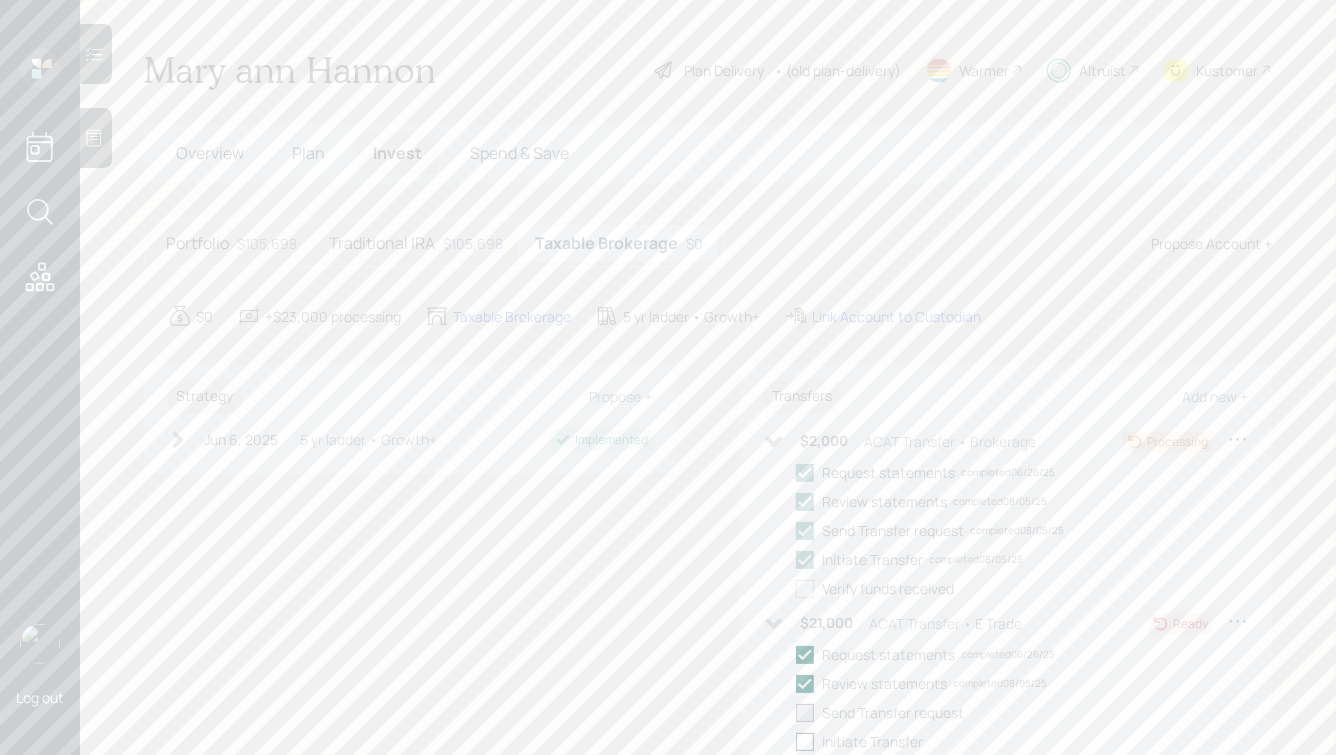 checkbox on "true" 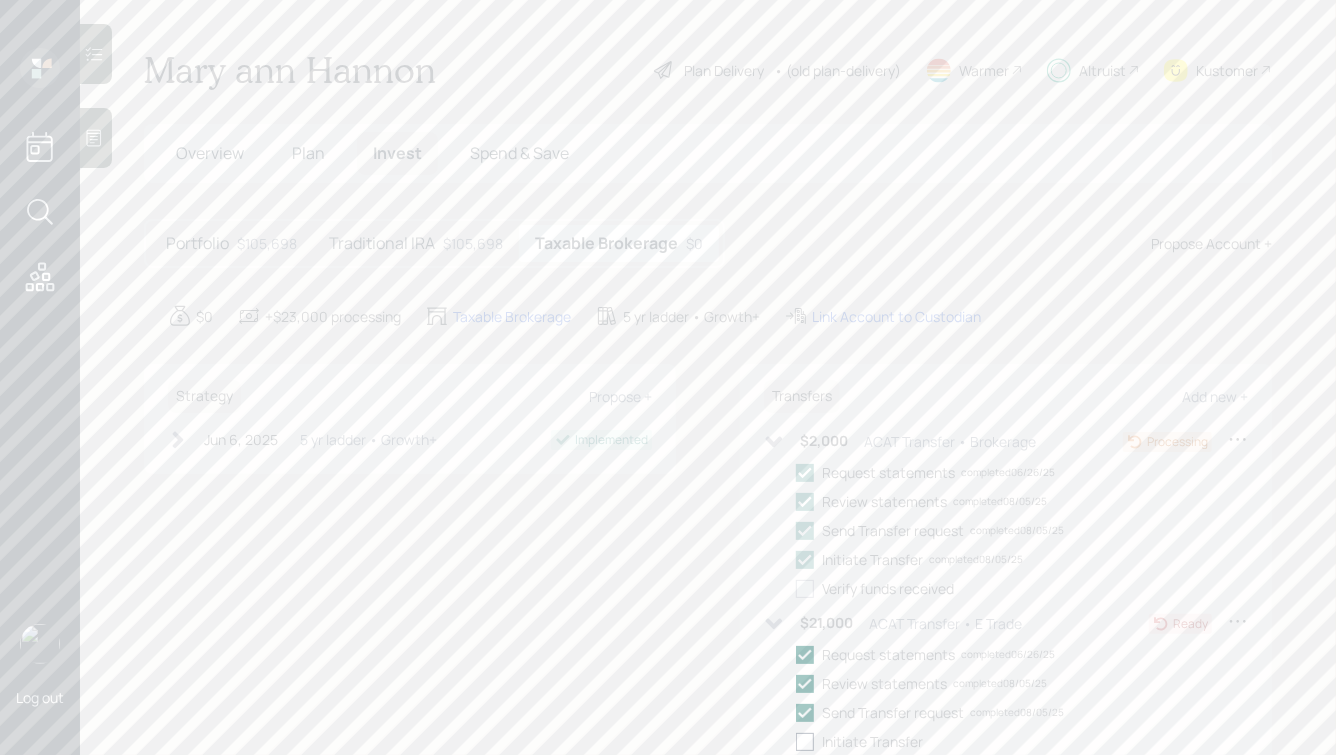 click at bounding box center (805, 742) 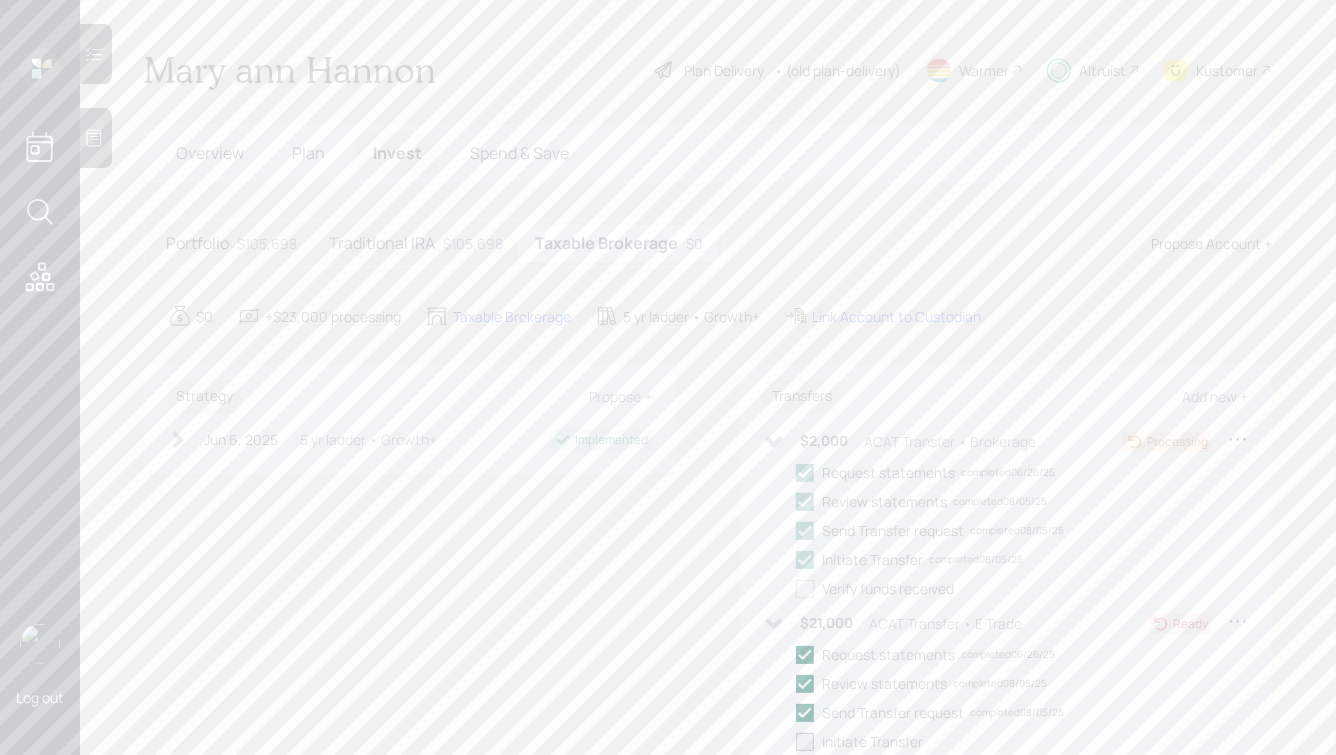 checkbox on "true" 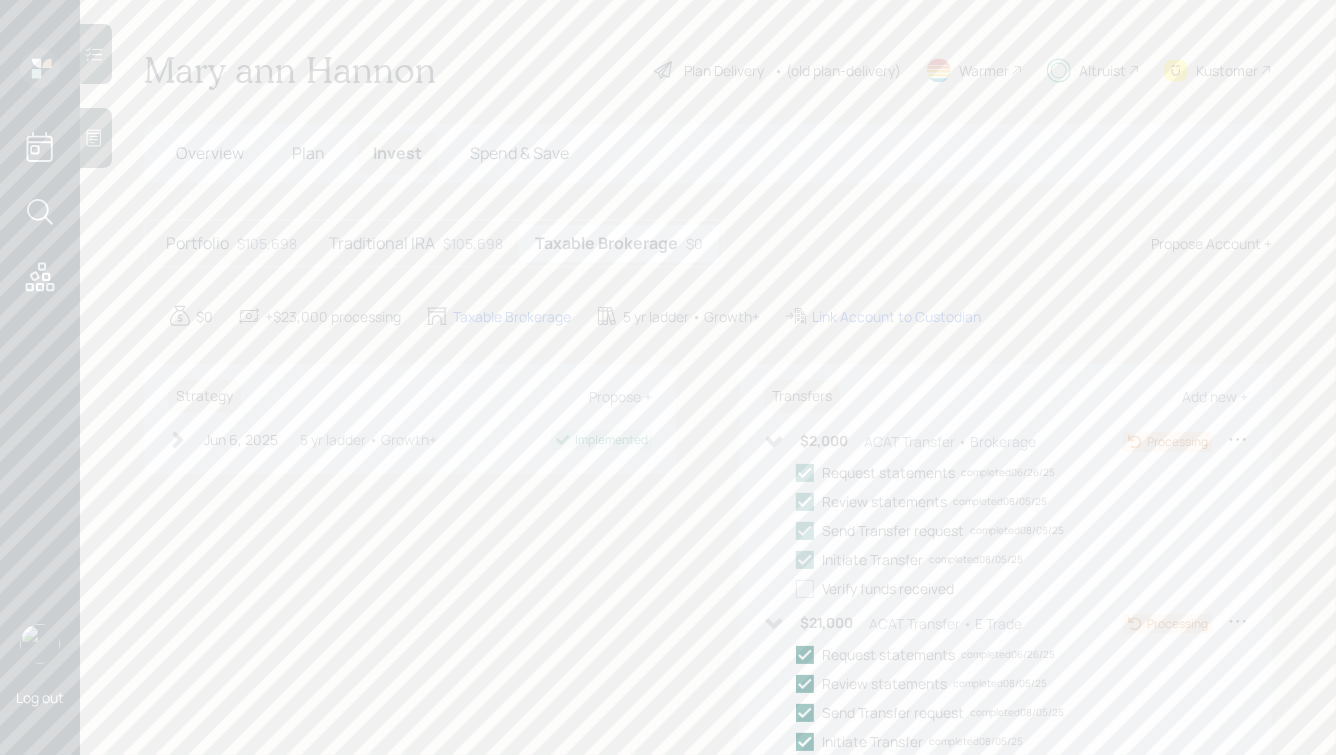 click on "Traditional IRA $105,698" at bounding box center [416, 243] 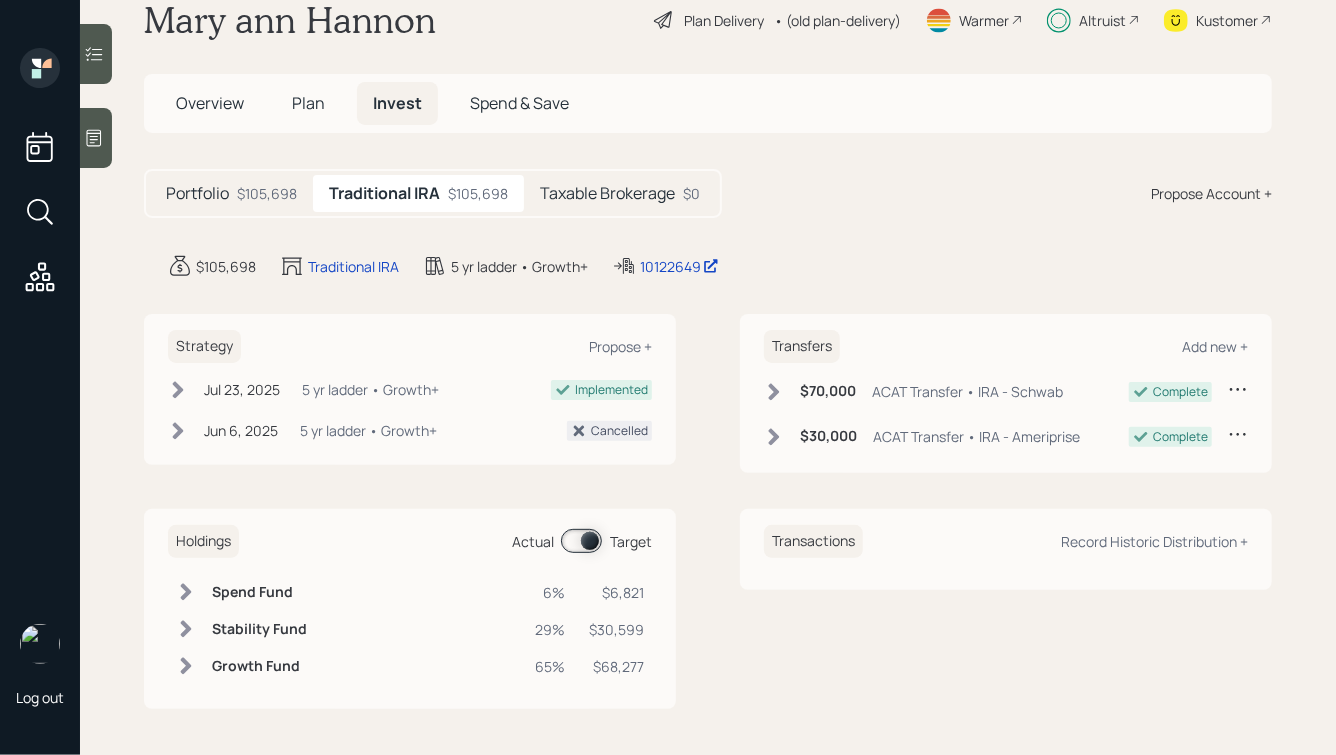 scroll, scrollTop: 0, scrollLeft: 0, axis: both 